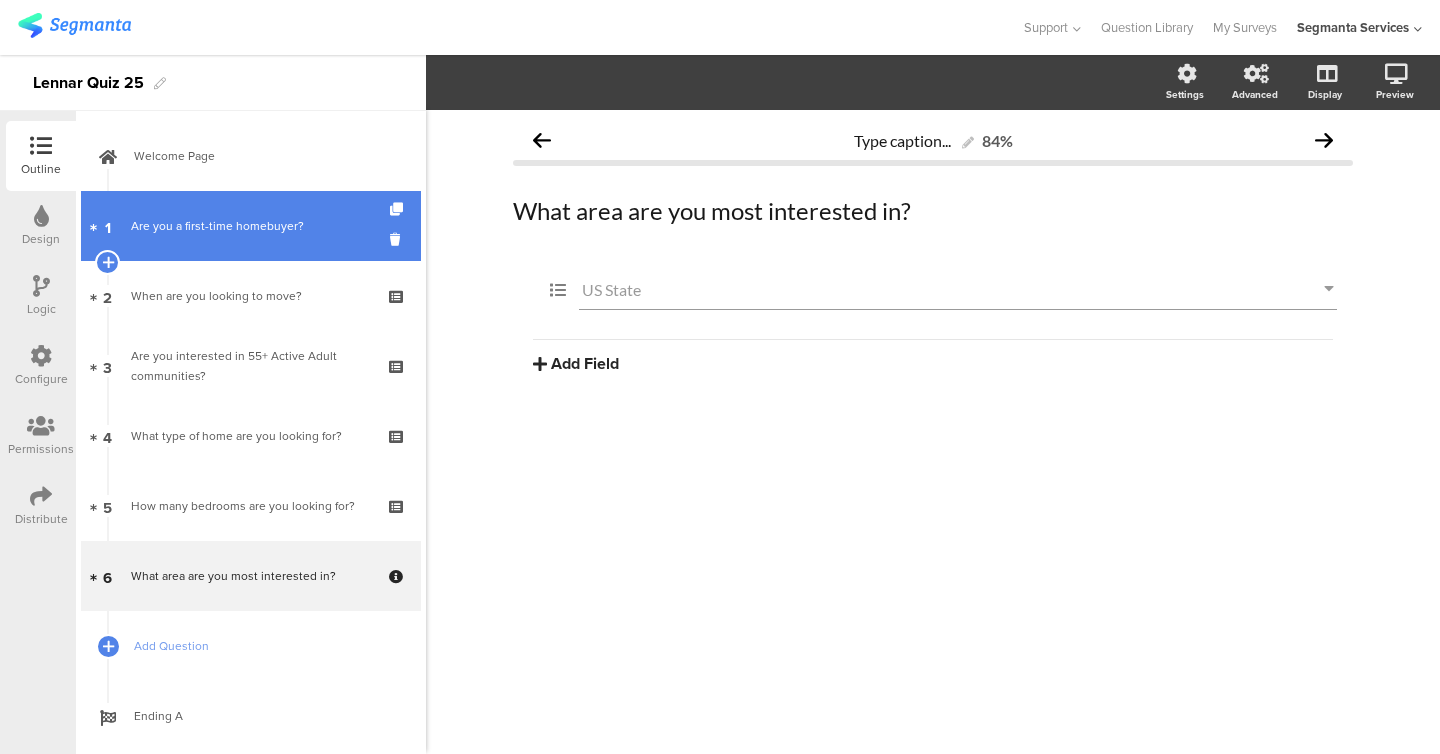 scroll, scrollTop: 0, scrollLeft: 0, axis: both 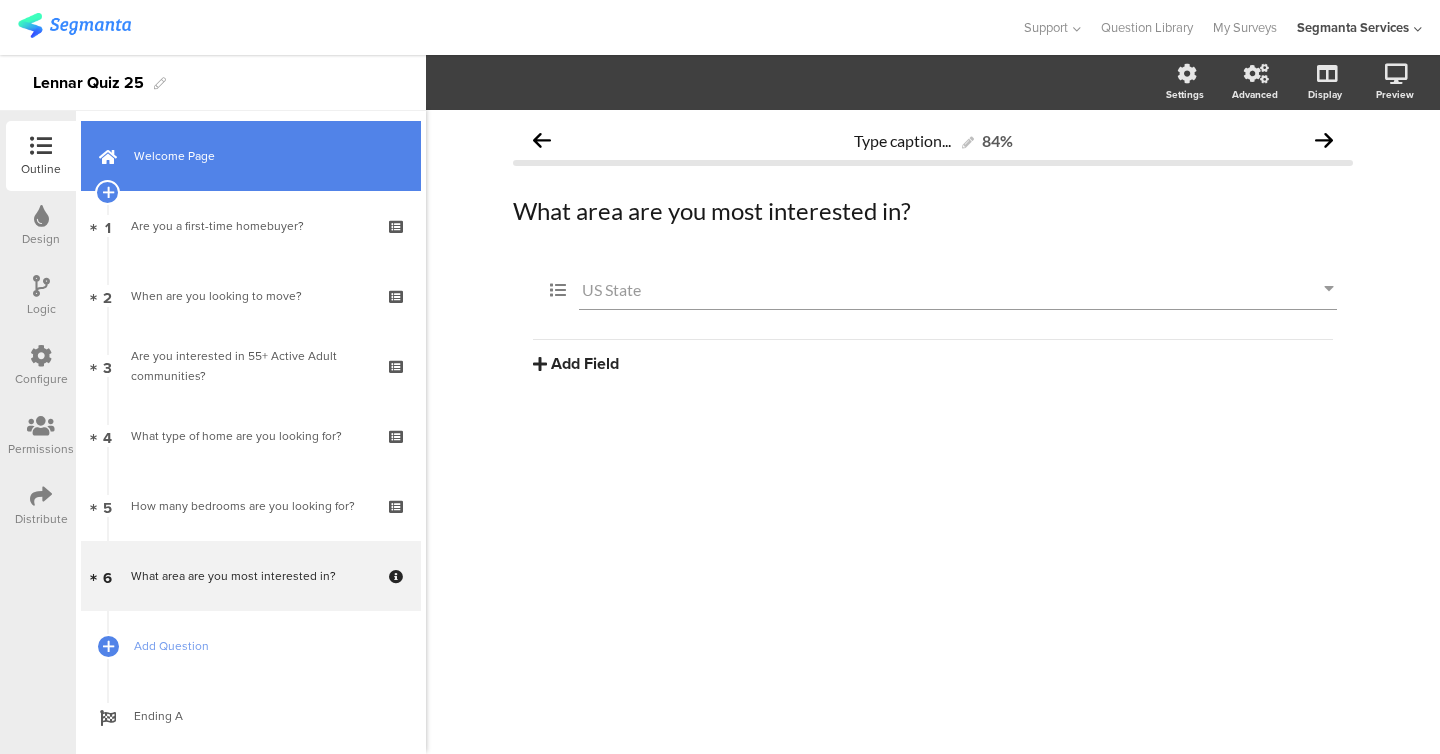 click on "Welcome Page" at bounding box center (251, 156) 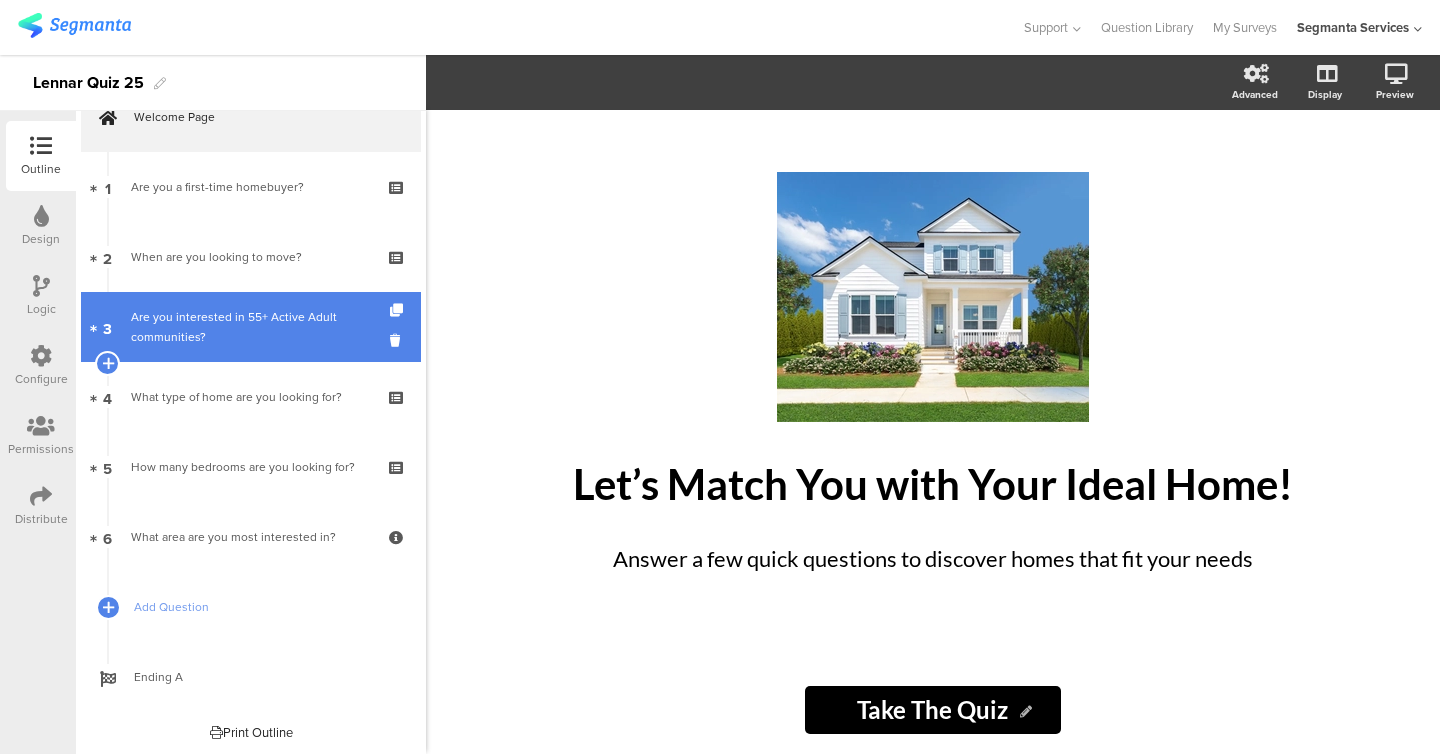 scroll, scrollTop: 42, scrollLeft: 0, axis: vertical 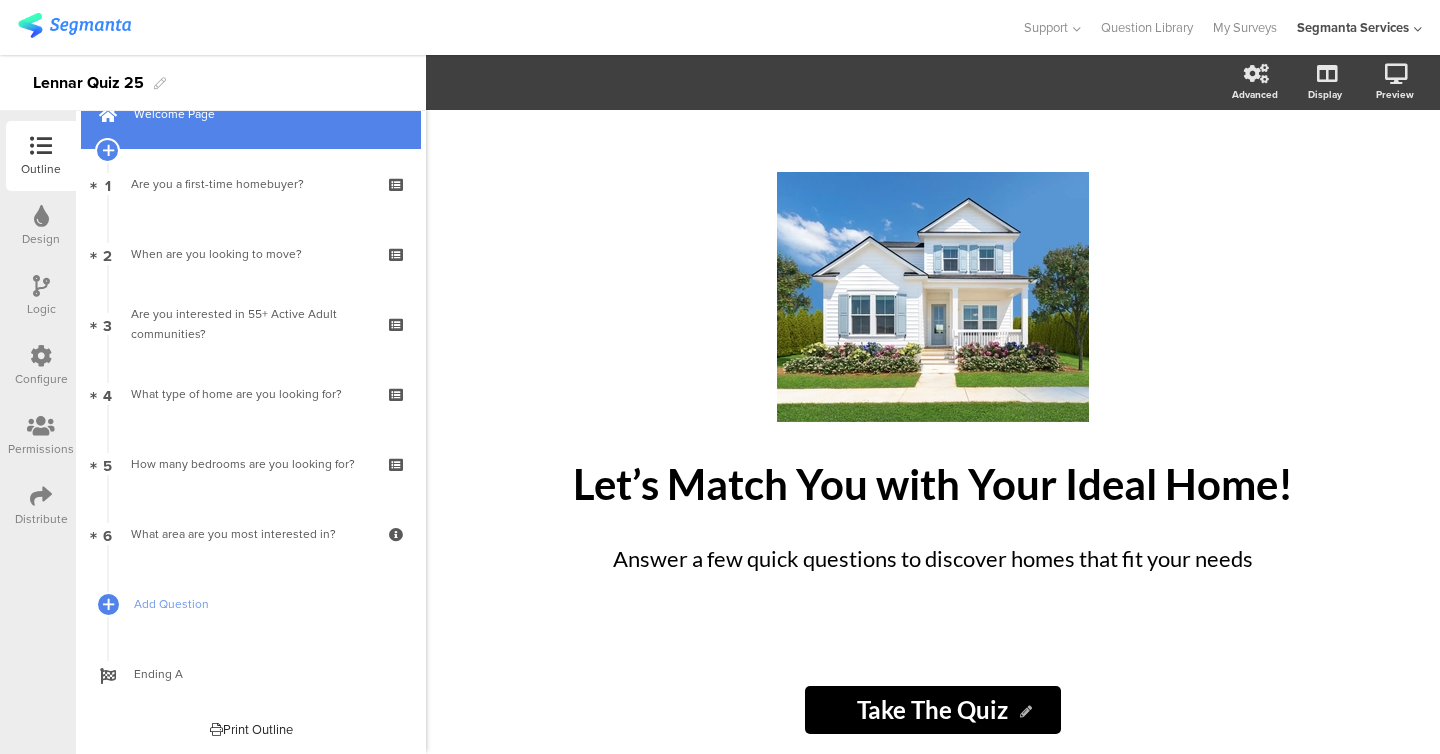 click on "Welcome Page" at bounding box center (251, 114) 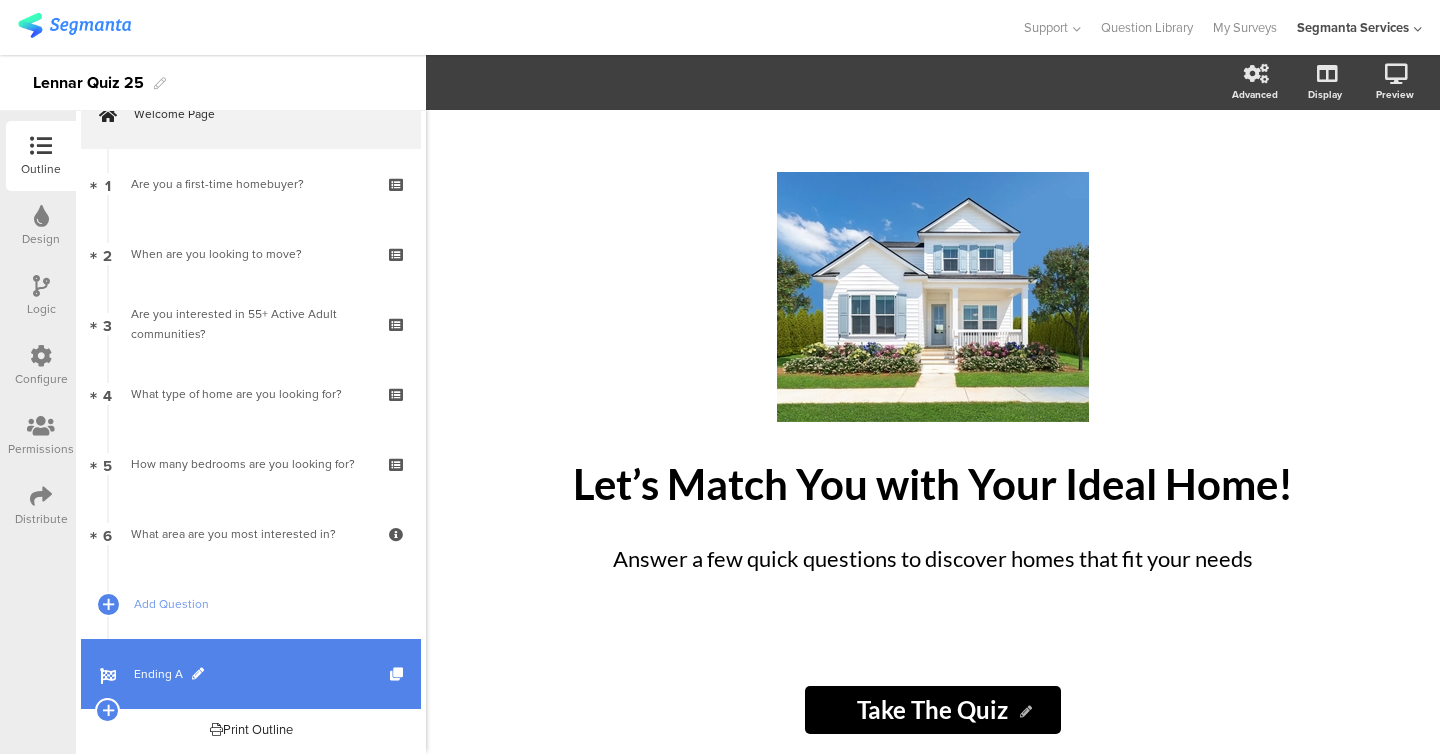 click on "Ending A" at bounding box center [262, 674] 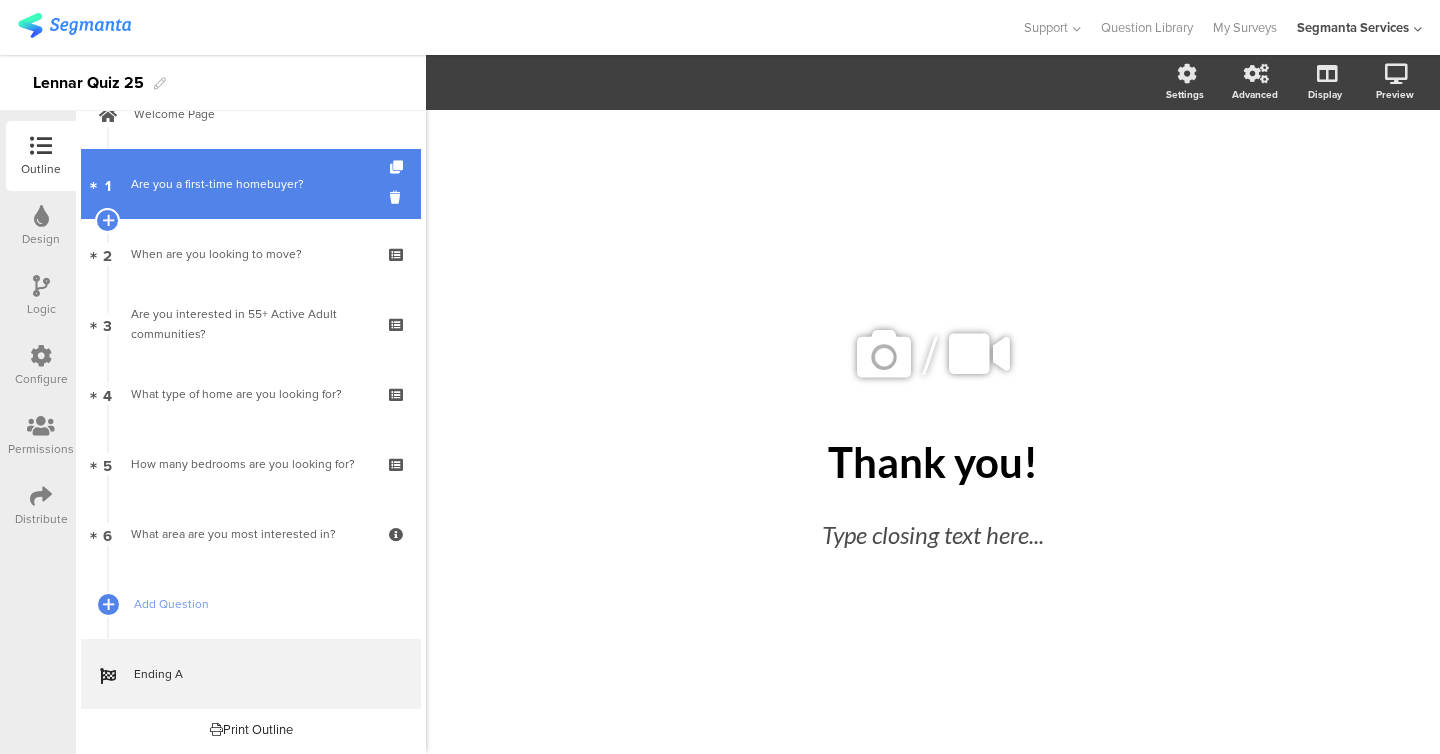 scroll, scrollTop: 0, scrollLeft: 0, axis: both 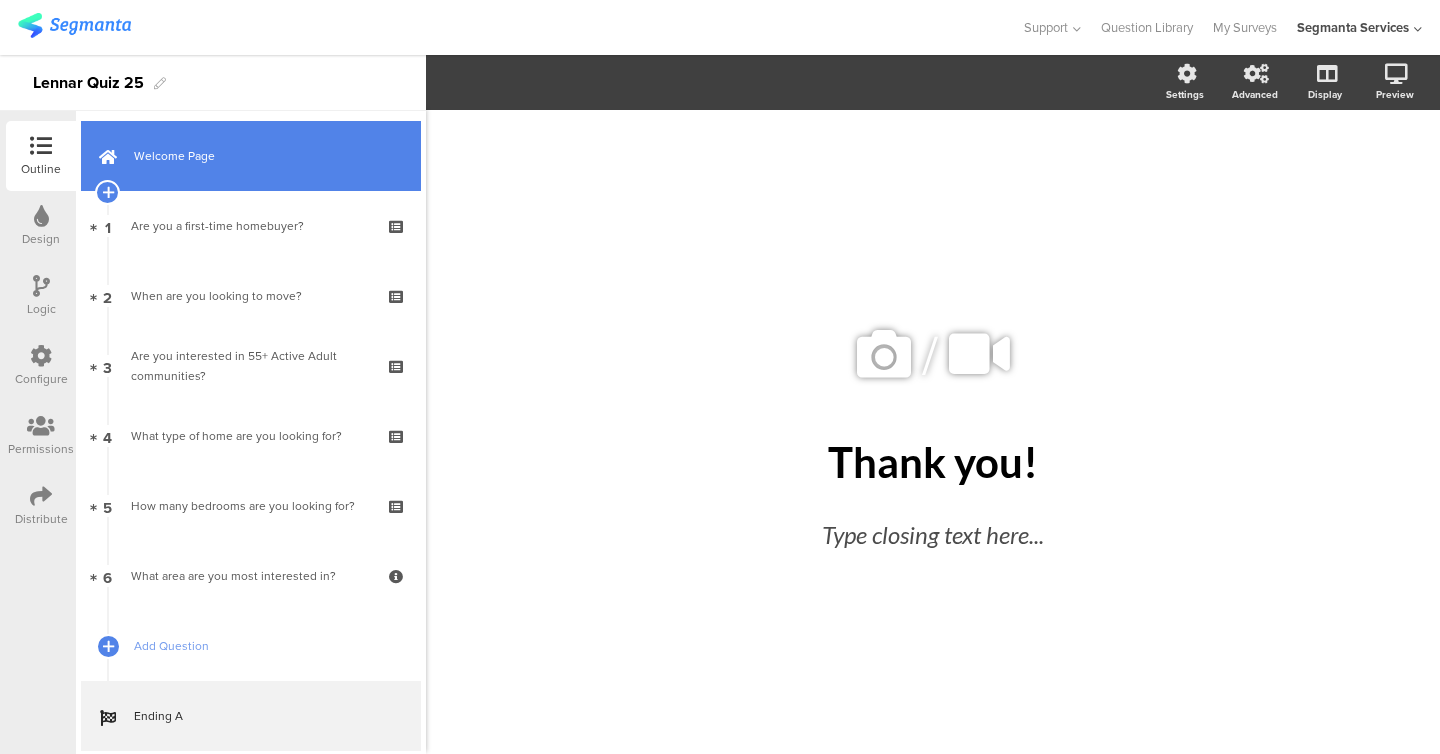 click on "Welcome Page" at bounding box center [262, 156] 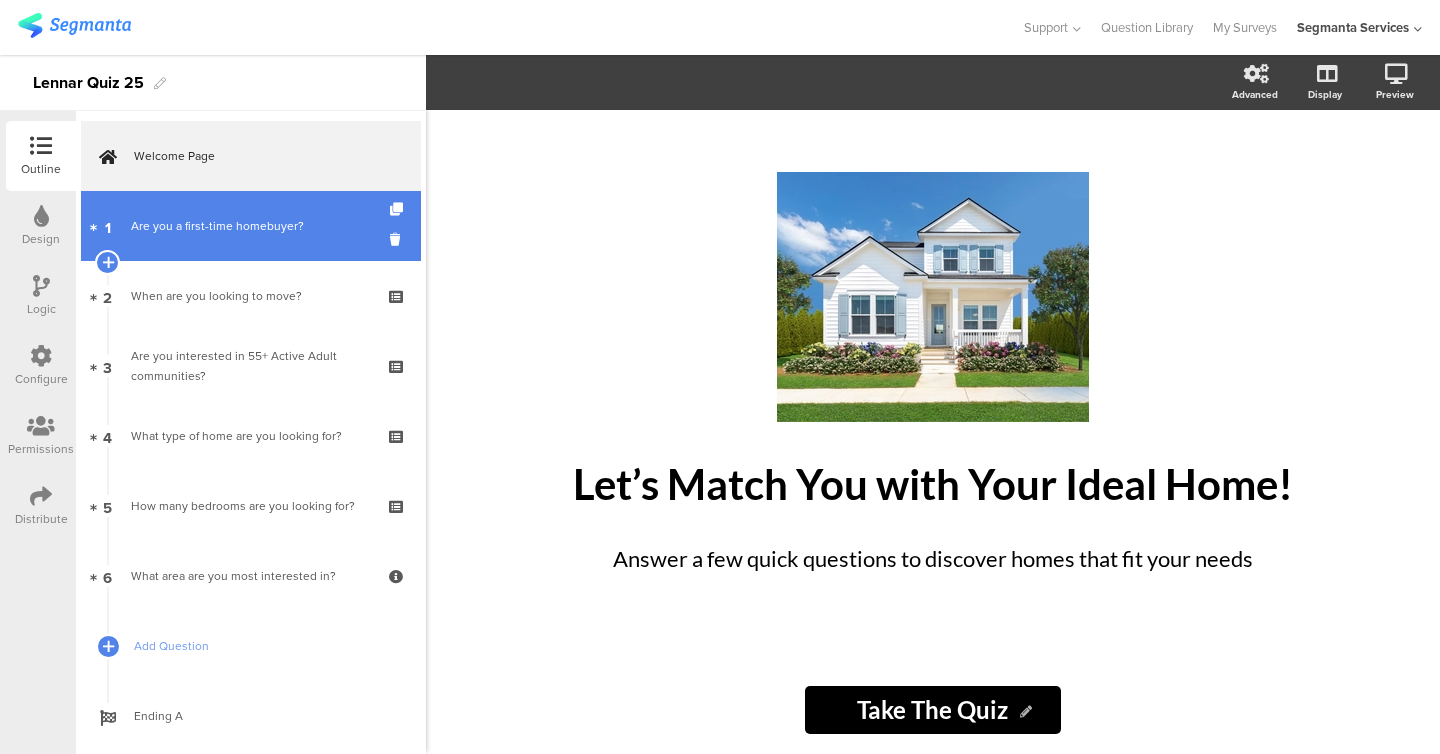 click on "[NUMBER]
Are you a first-time homebuyer?" at bounding box center (251, 226) 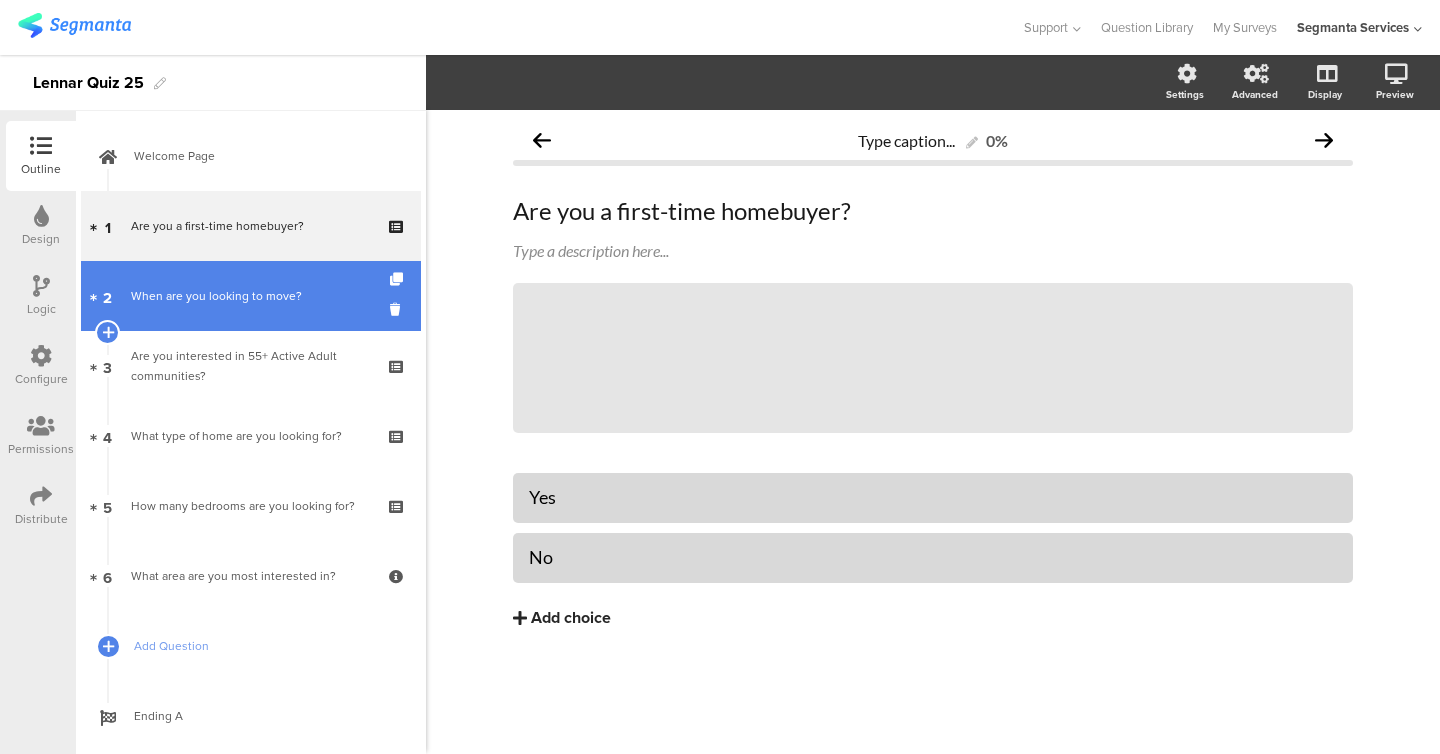 click on "When are you looking to move?" at bounding box center [250, 296] 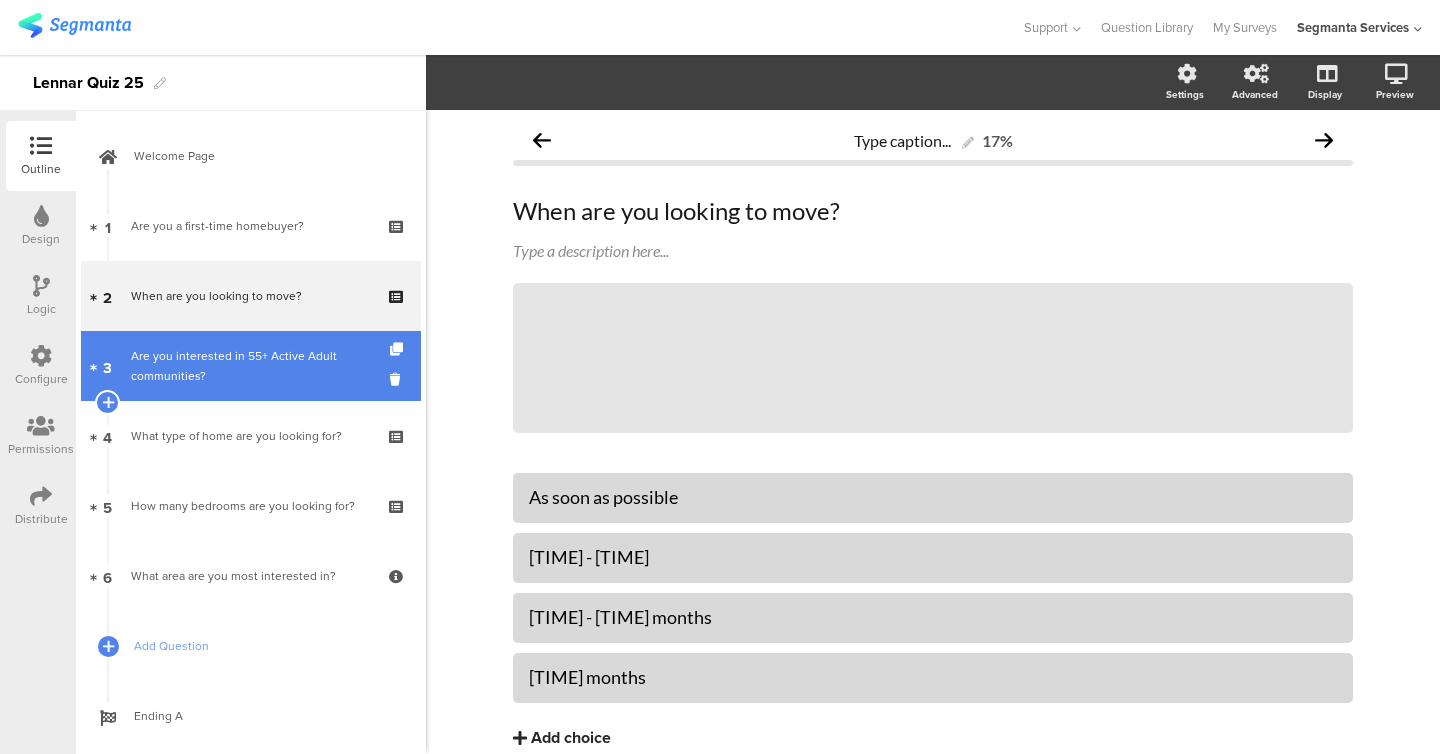 click on "[NUMBER]
Are you interested in 55+ Active Adult communities?" at bounding box center (251, 366) 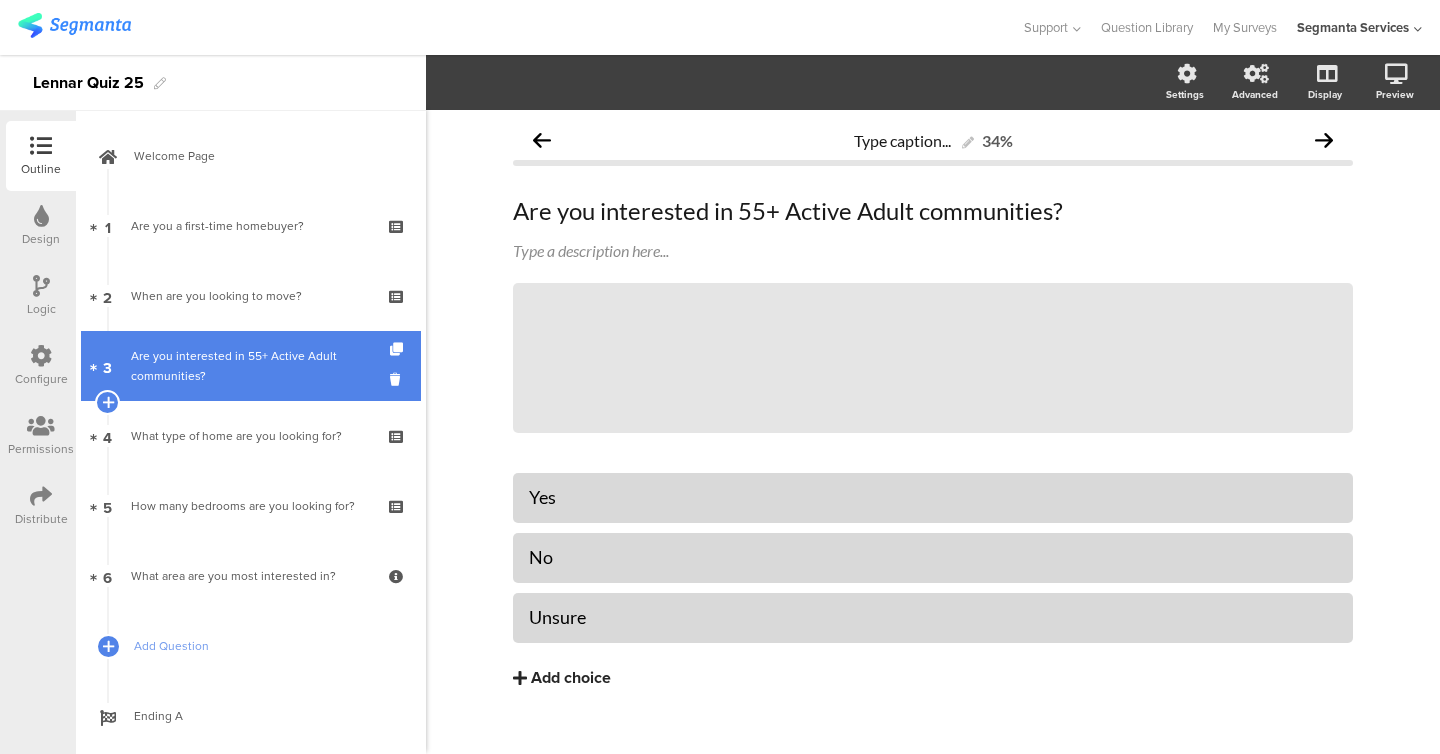 click on "[NUMBER]
Are you interested in 55+ Active Adult communities?" at bounding box center (251, 366) 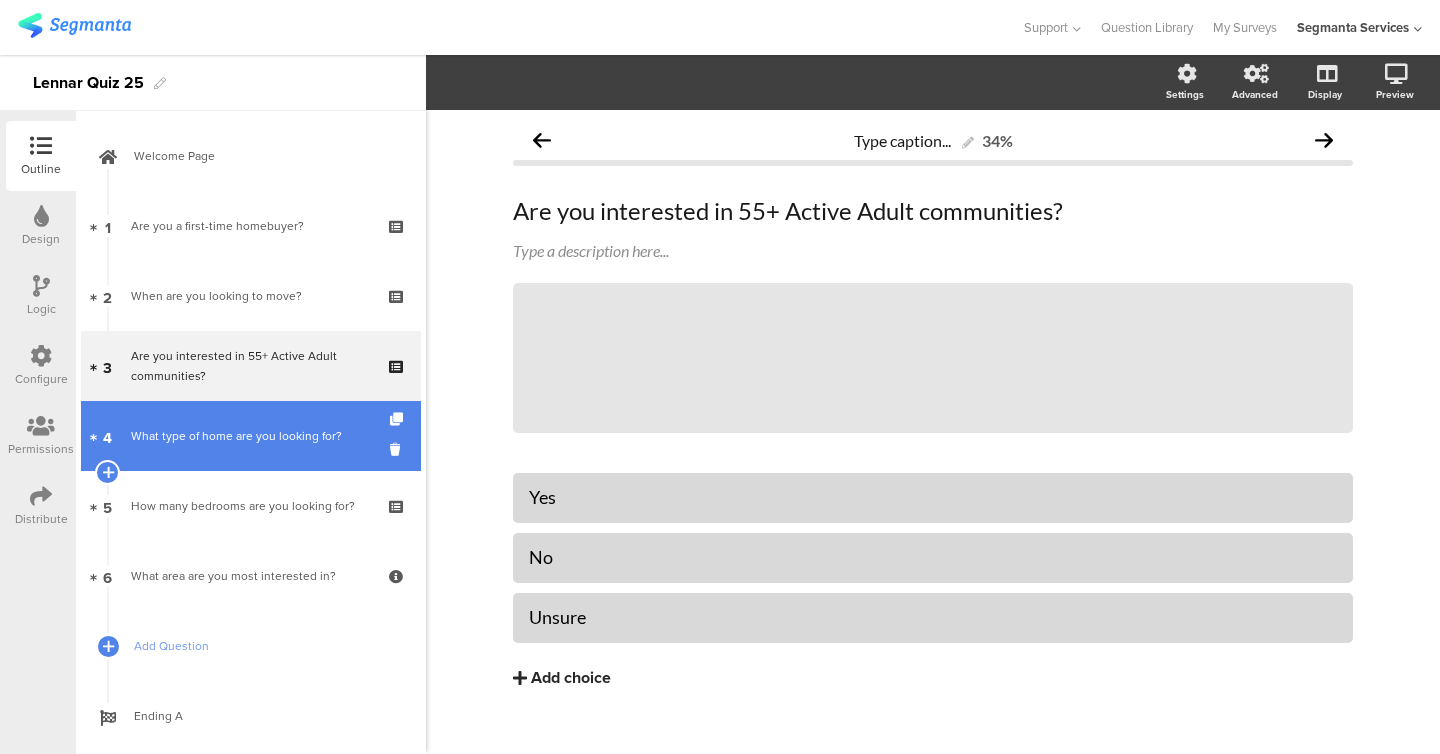 click on "What type of home are you looking for?" at bounding box center (250, 436) 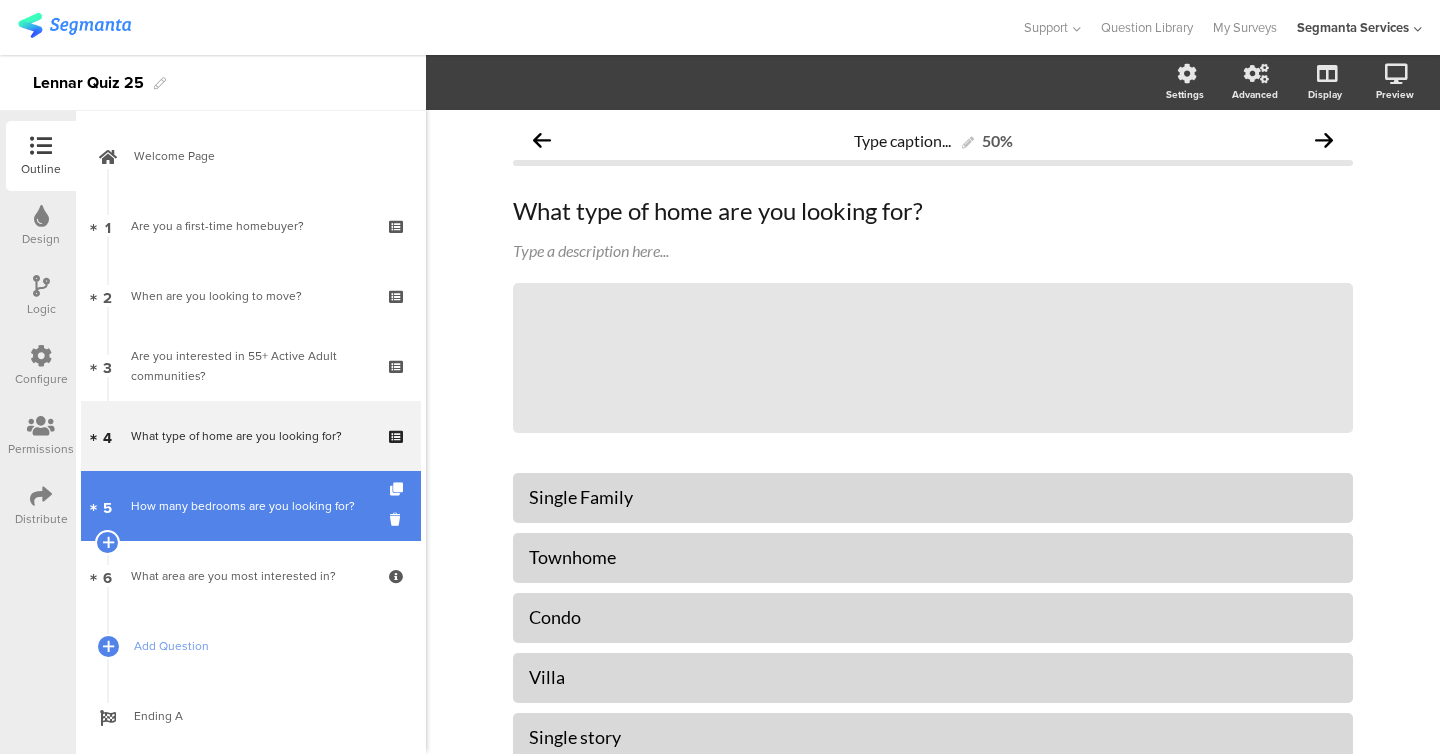 click on "How many bedrooms are you looking for?" at bounding box center (251, 506) 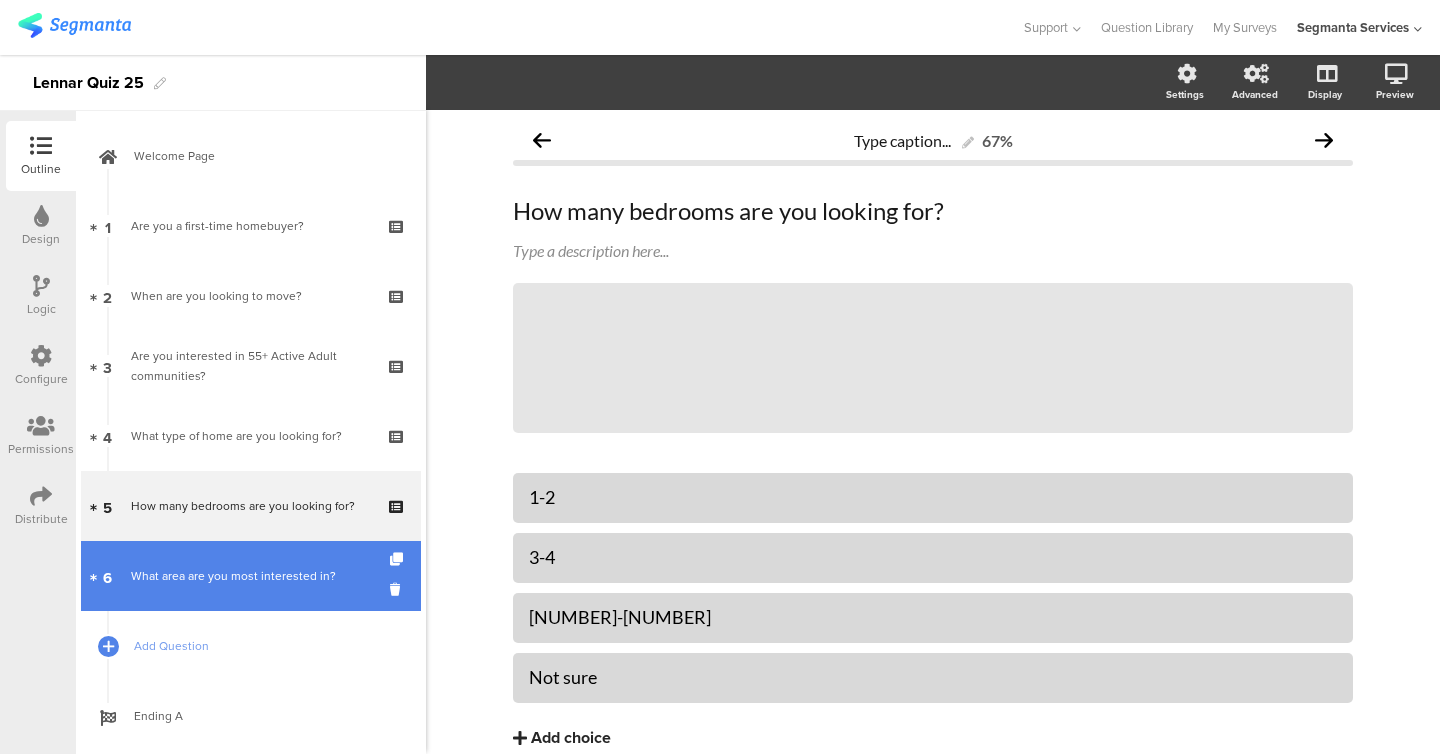 click on "What area are you most interested in?" at bounding box center (250, 576) 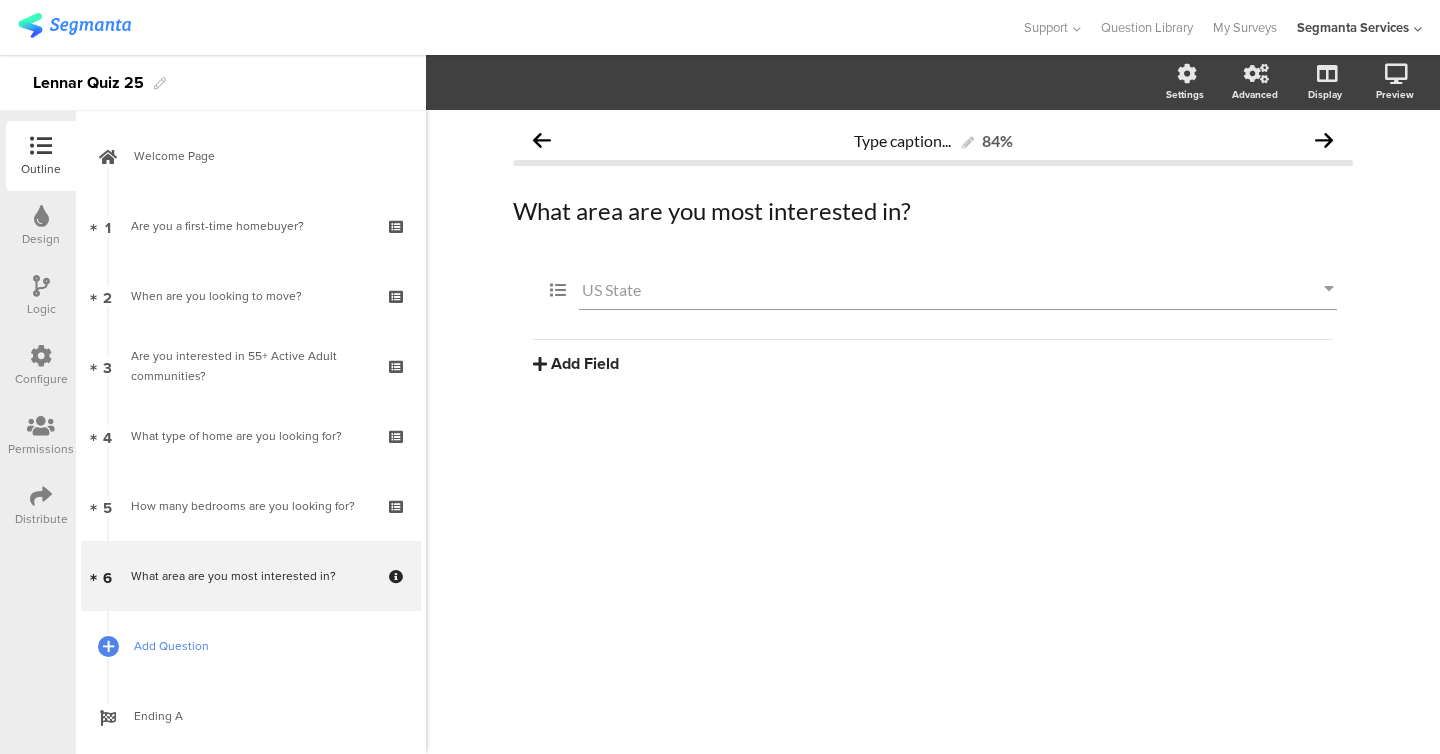 click on "Add Question" at bounding box center [262, 646] 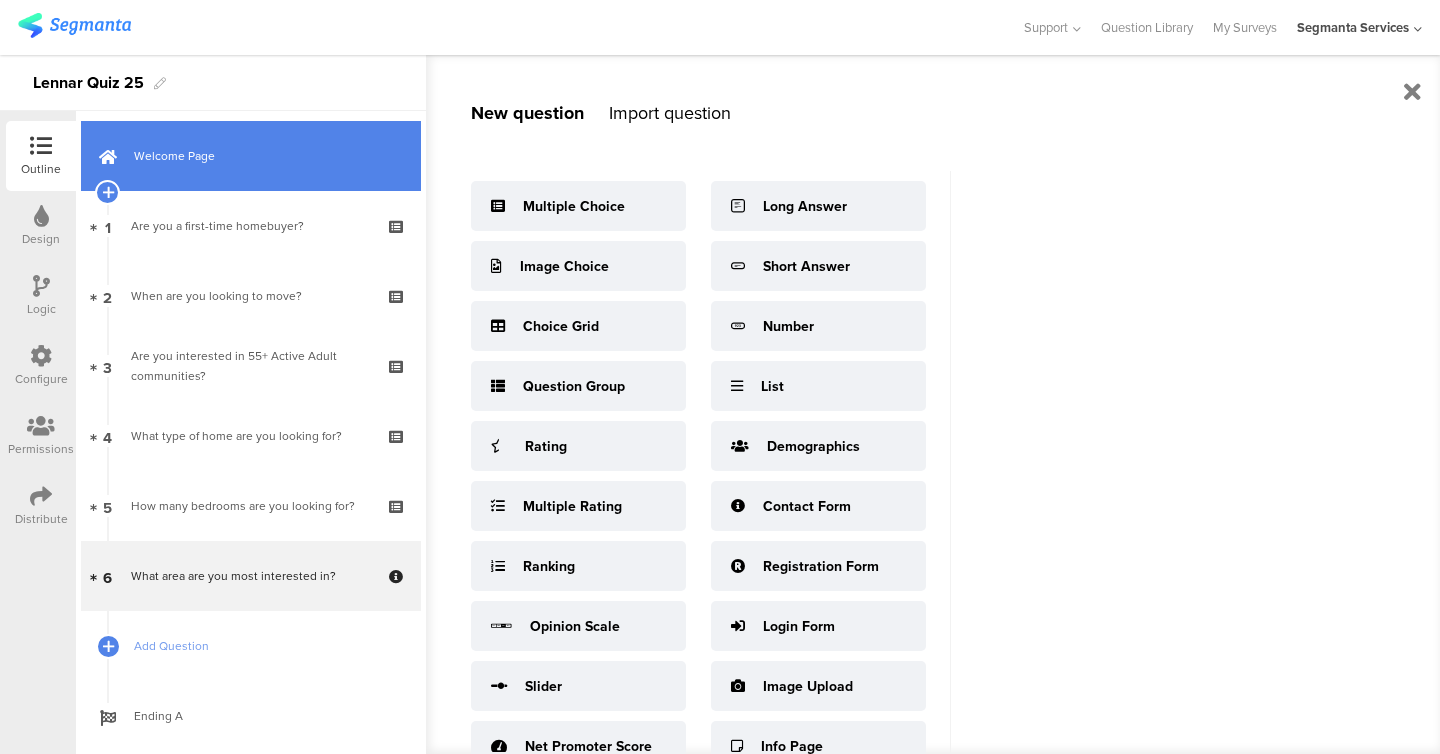 click on "Welcome Page" at bounding box center (262, 156) 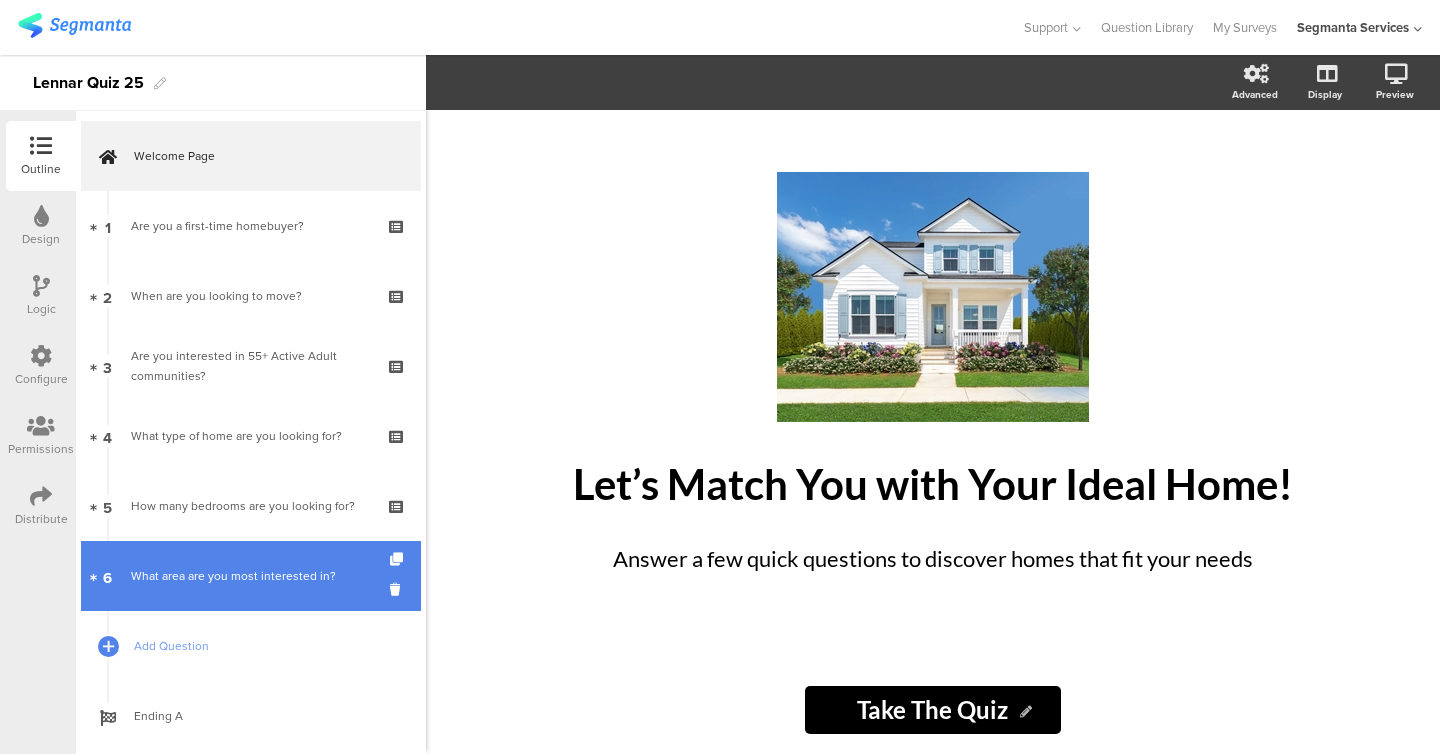 click on "What area are you most interested in?" at bounding box center (250, 576) 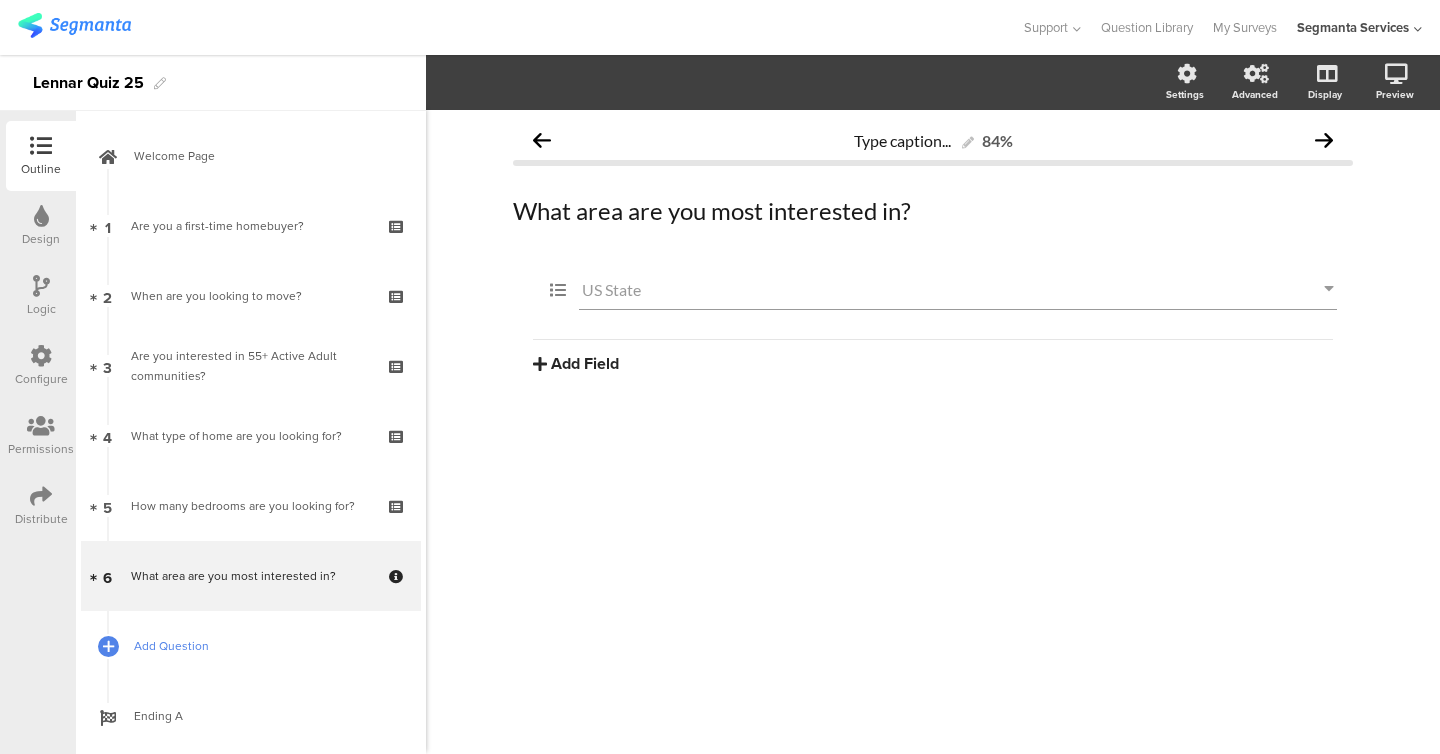 click on "Add Question" at bounding box center (262, 646) 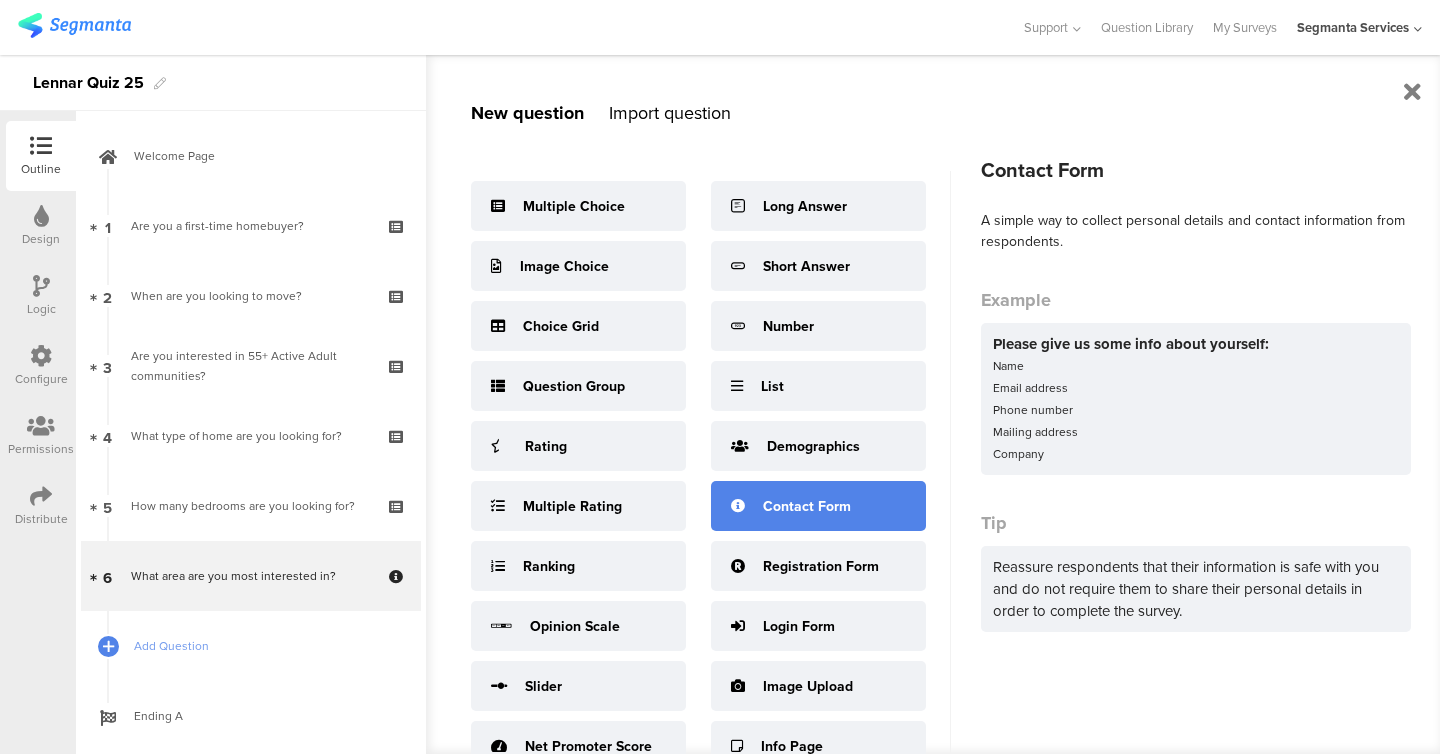 click on "Contact Form" at bounding box center [818, 506] 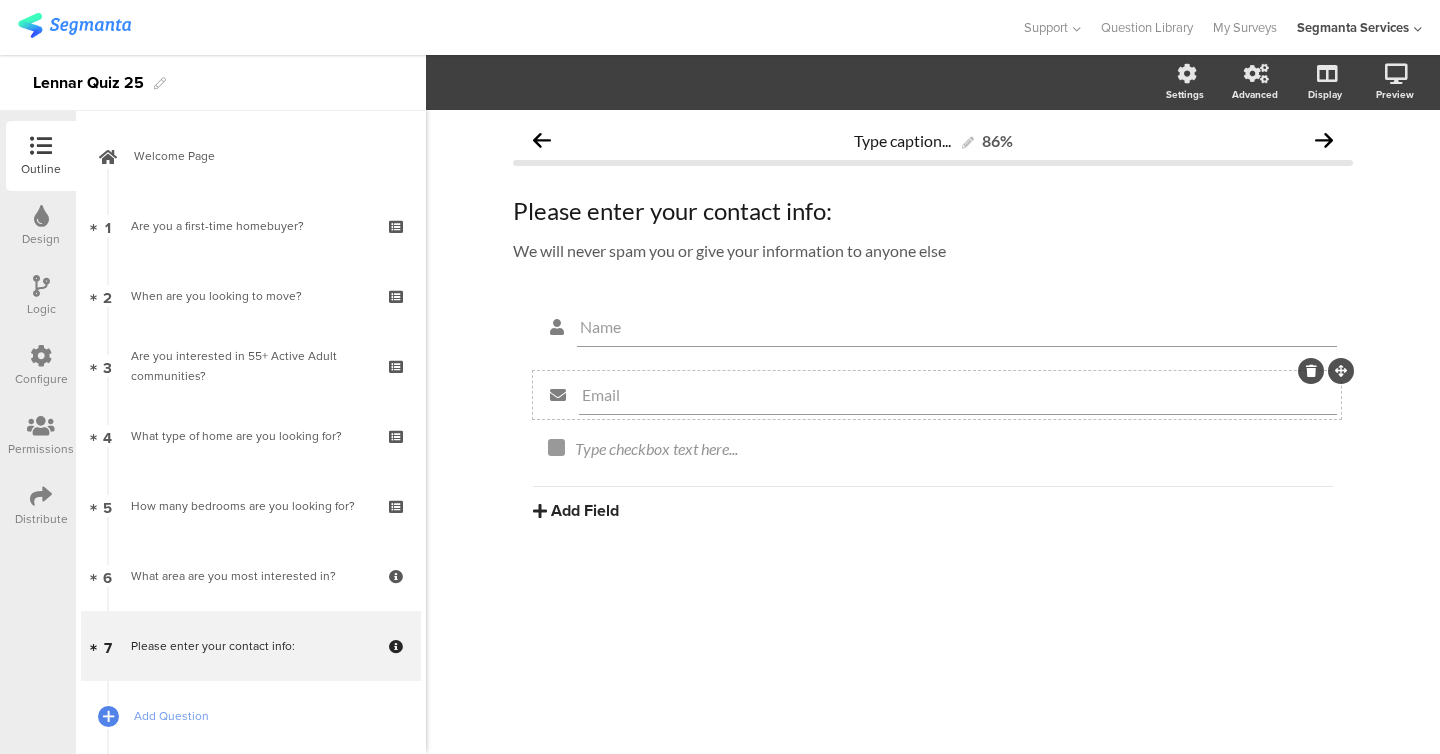 click 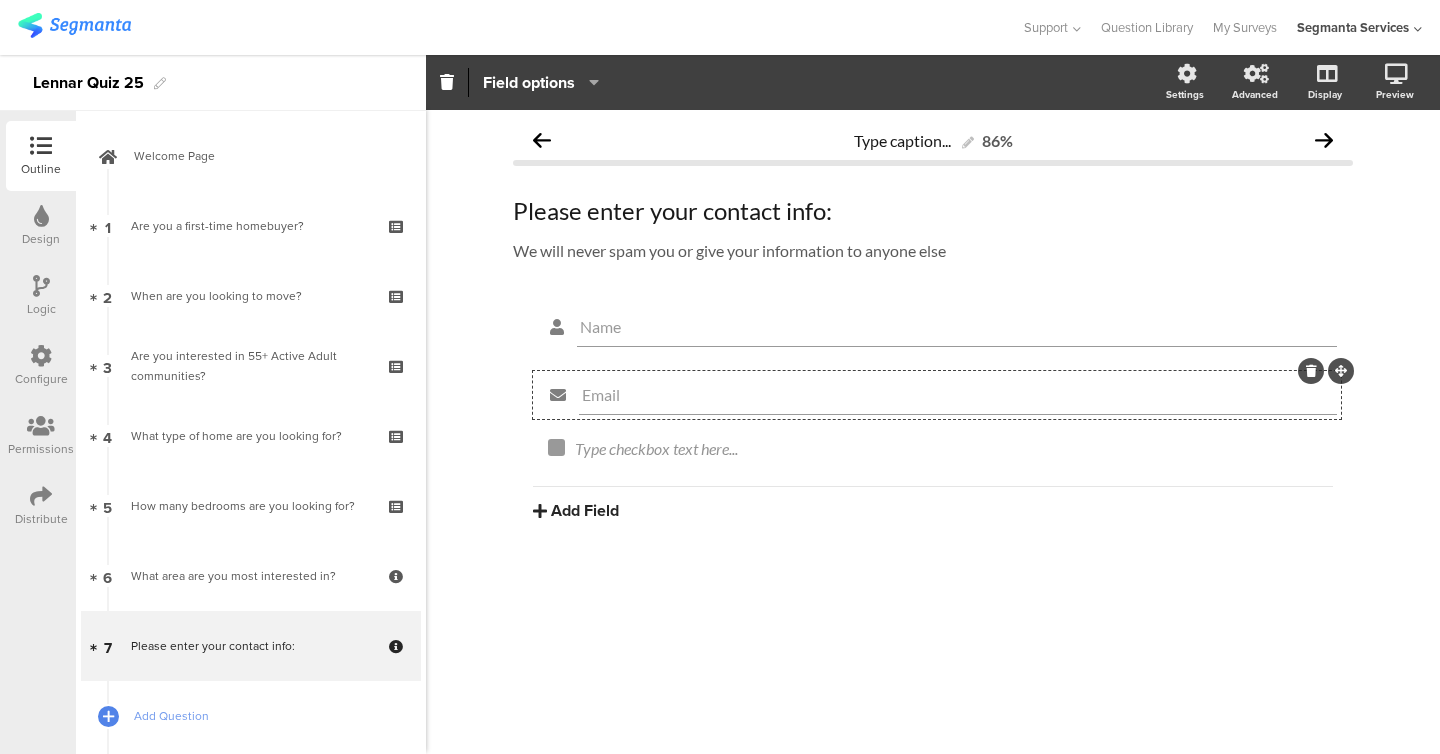 click 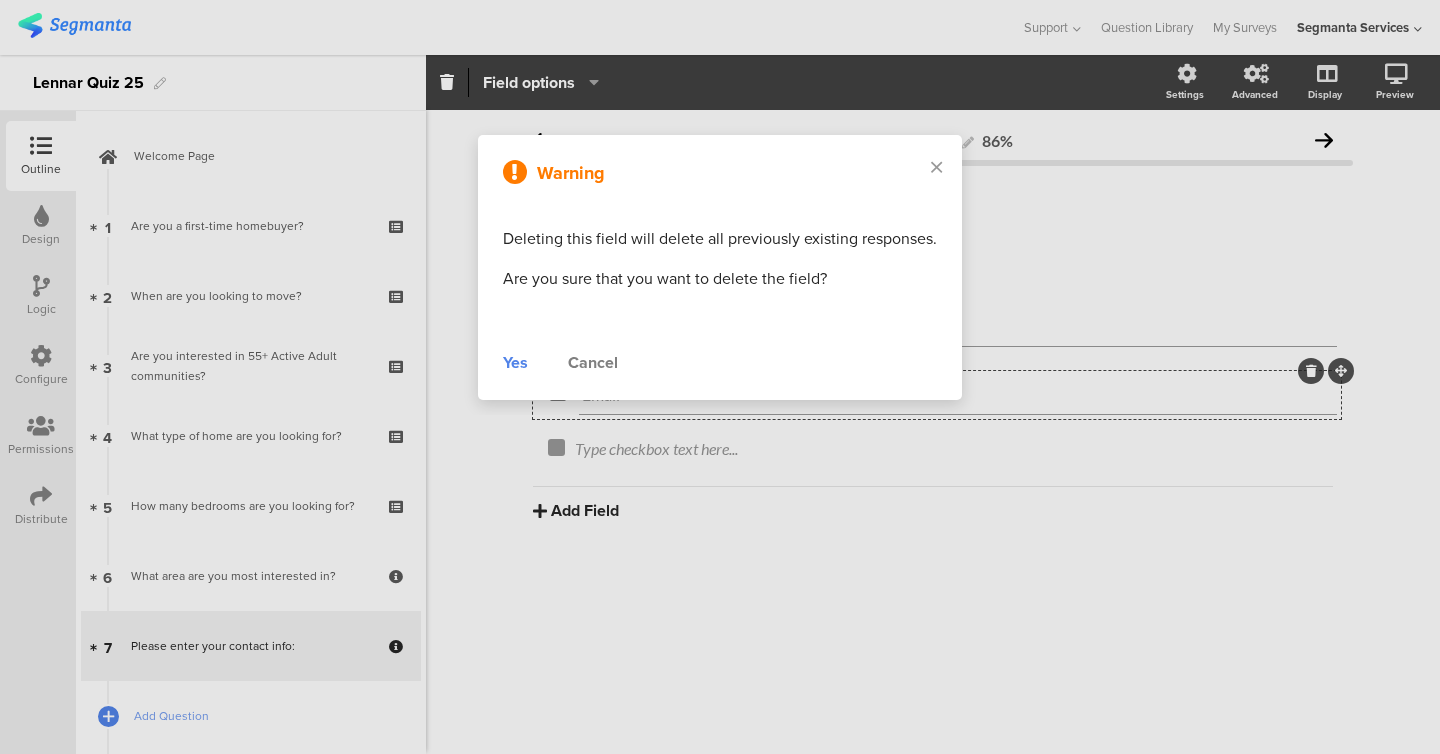click on "Yes" at bounding box center [515, 363] 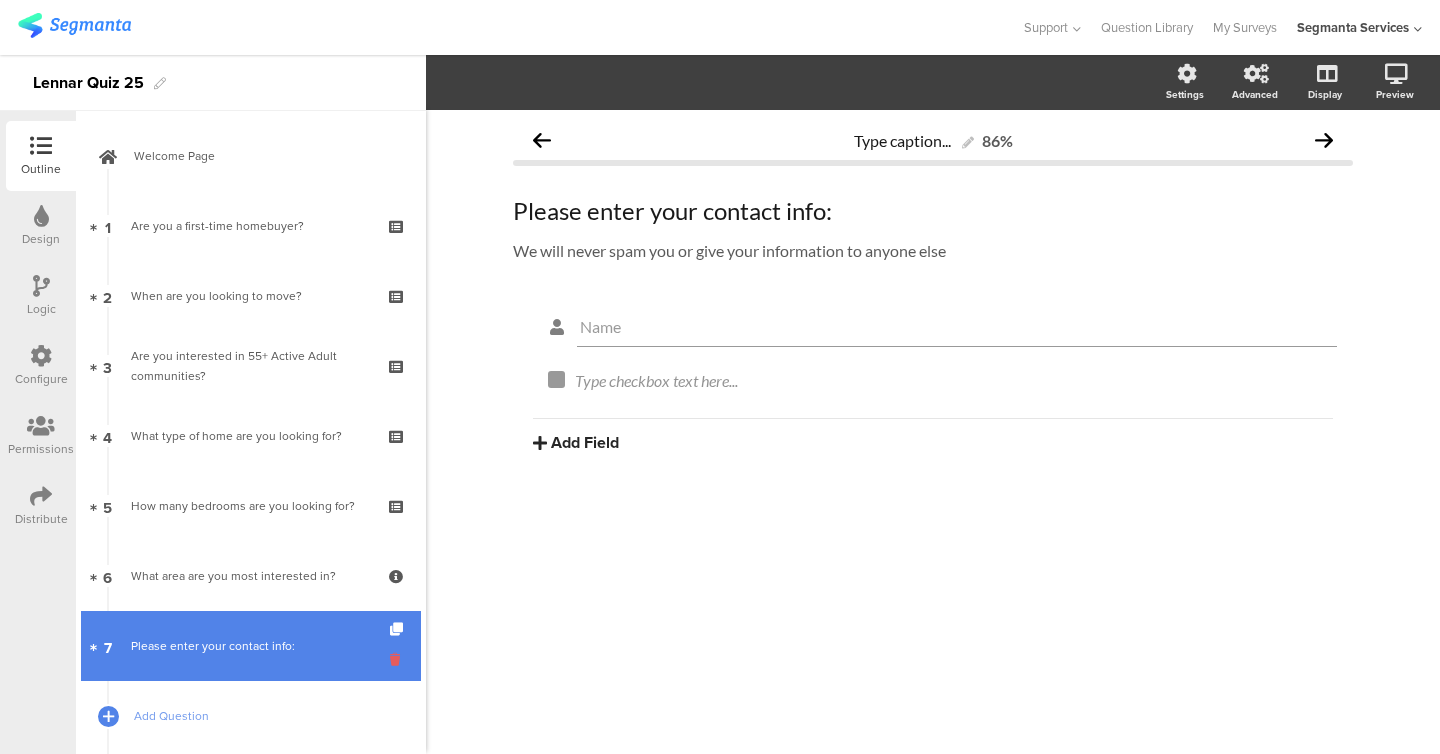 click at bounding box center (398, 659) 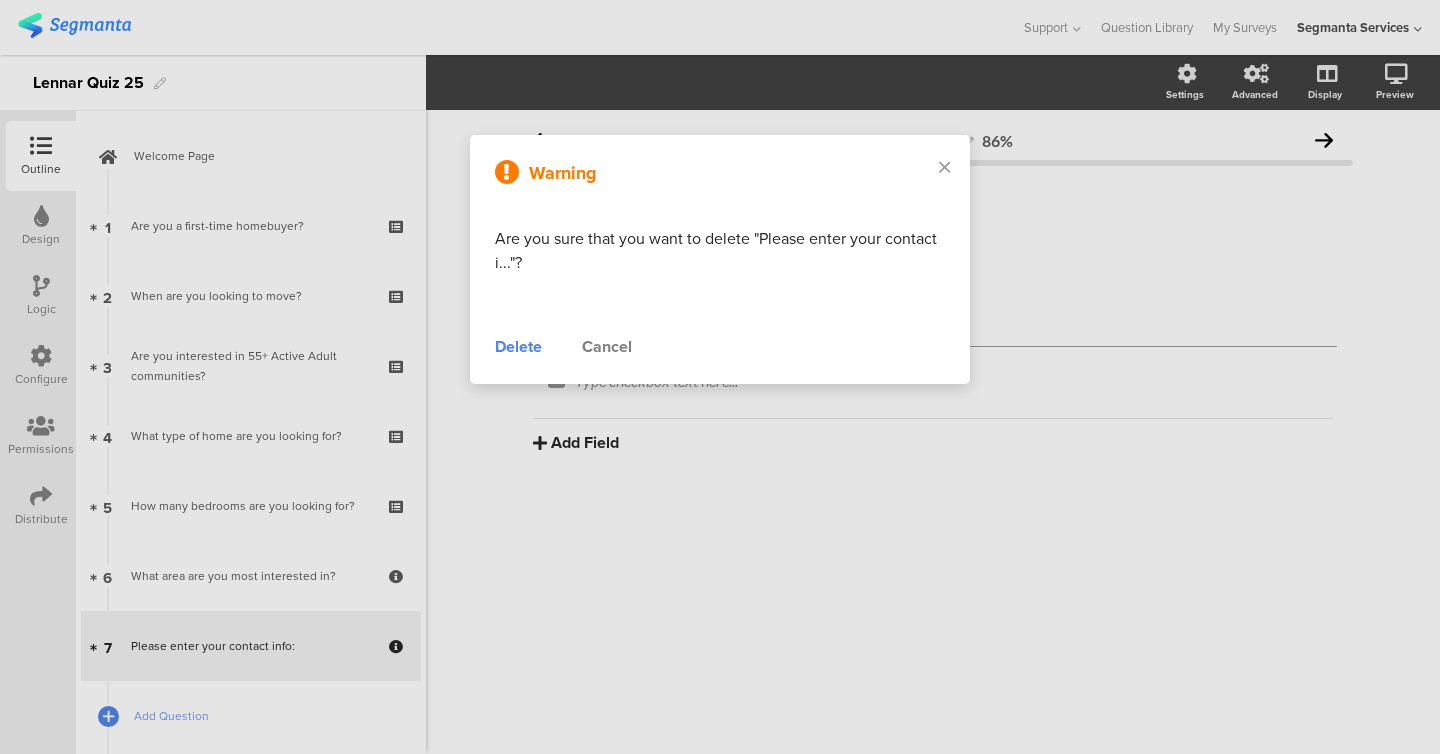 click on "Delete" at bounding box center [518, 347] 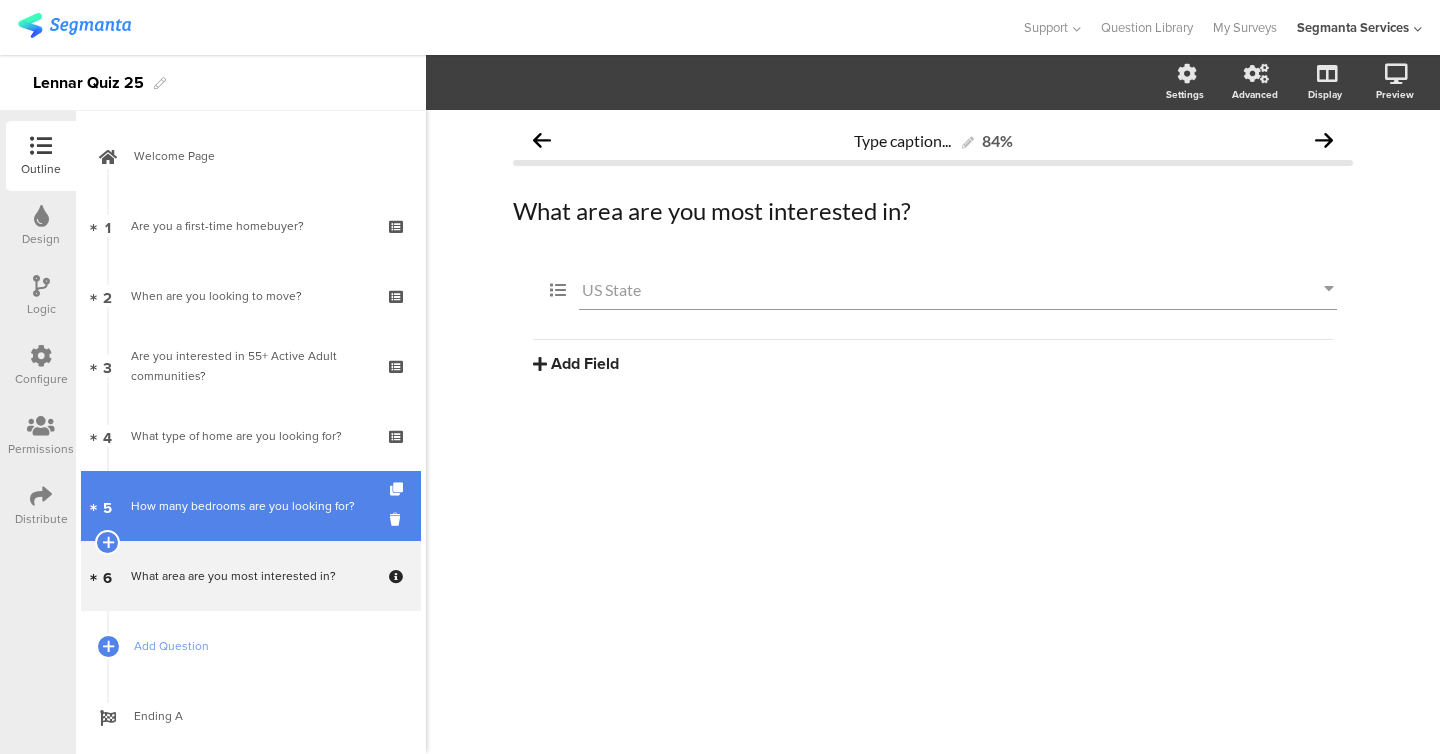 click on "How many bedrooms are you looking for?" at bounding box center [250, 506] 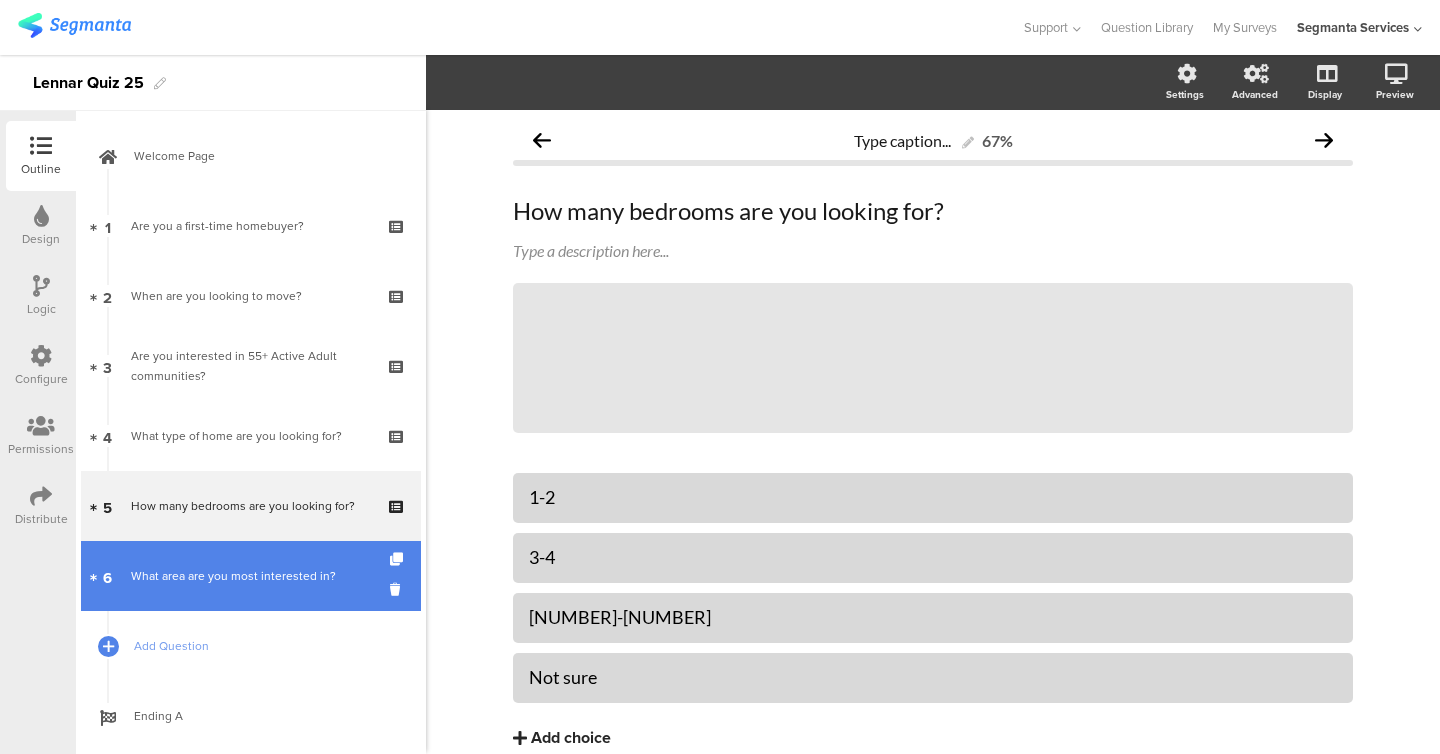 click on "[NUMBER]
What area are you most interested in?" at bounding box center [251, 576] 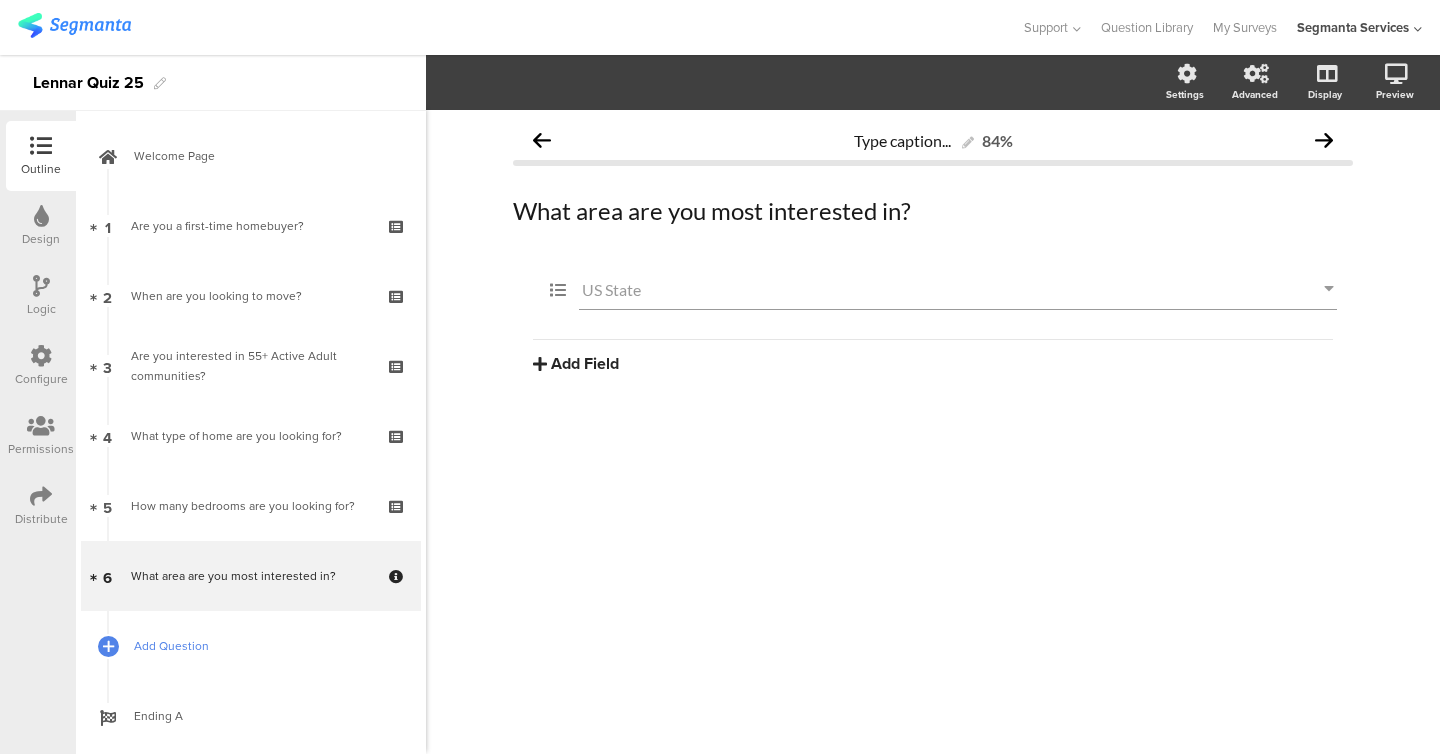 click on "Add Question" at bounding box center (262, 646) 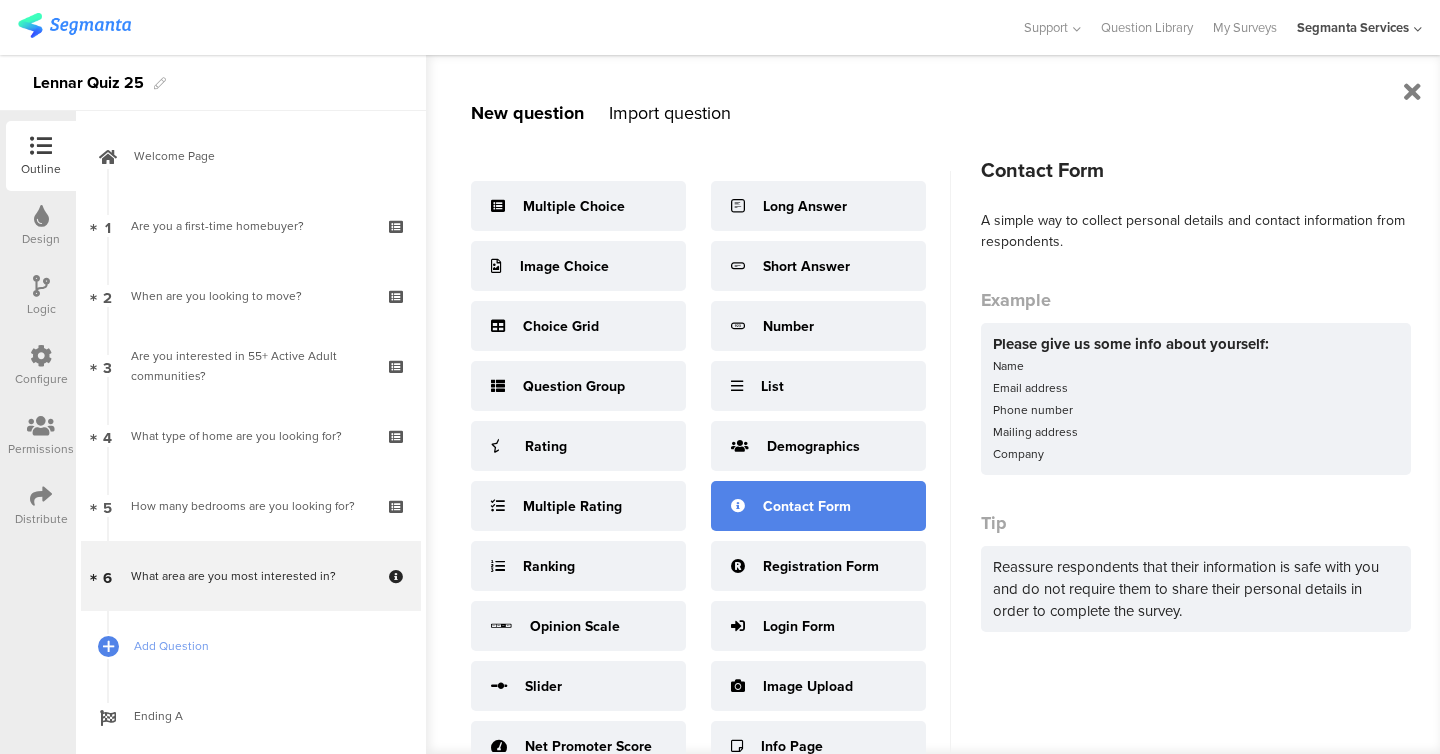 click on "Contact Form" at bounding box center [807, 506] 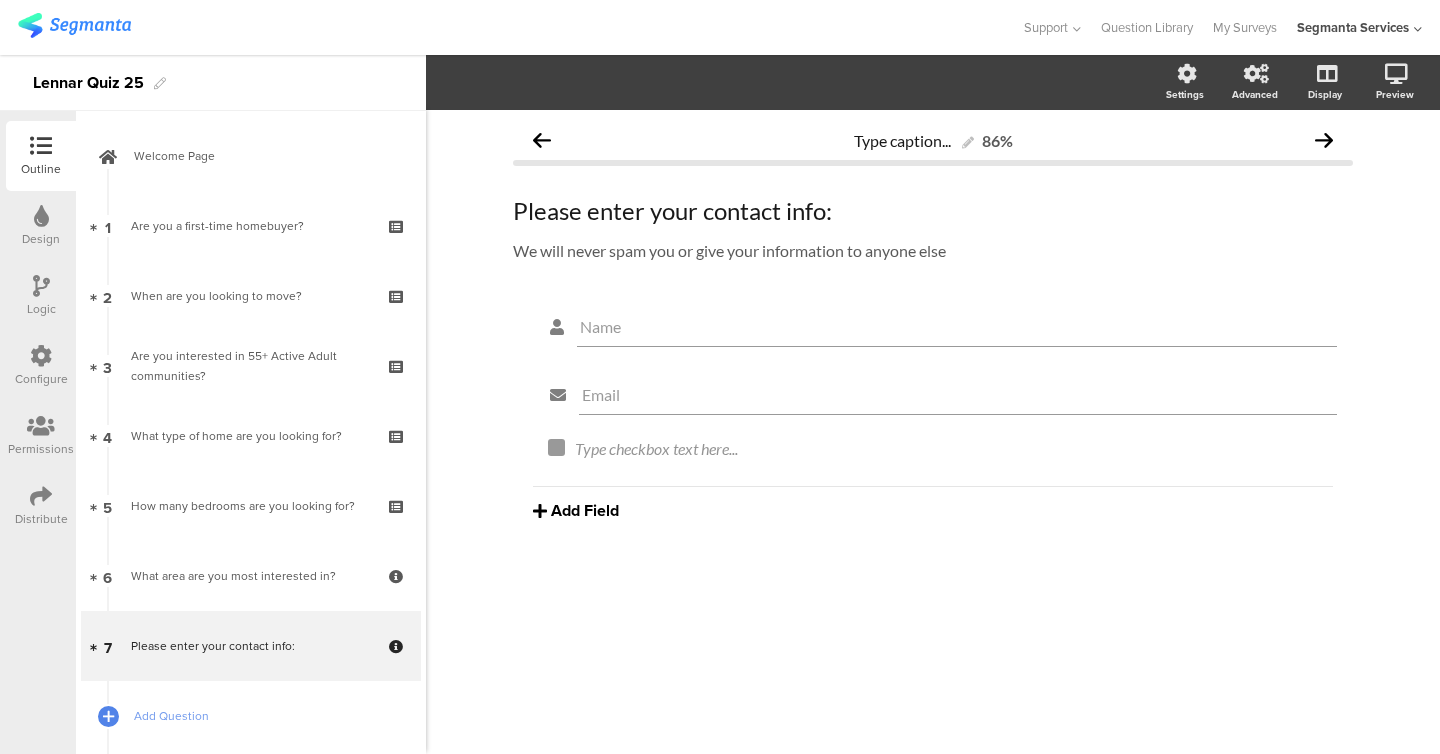 click on "Add Field" 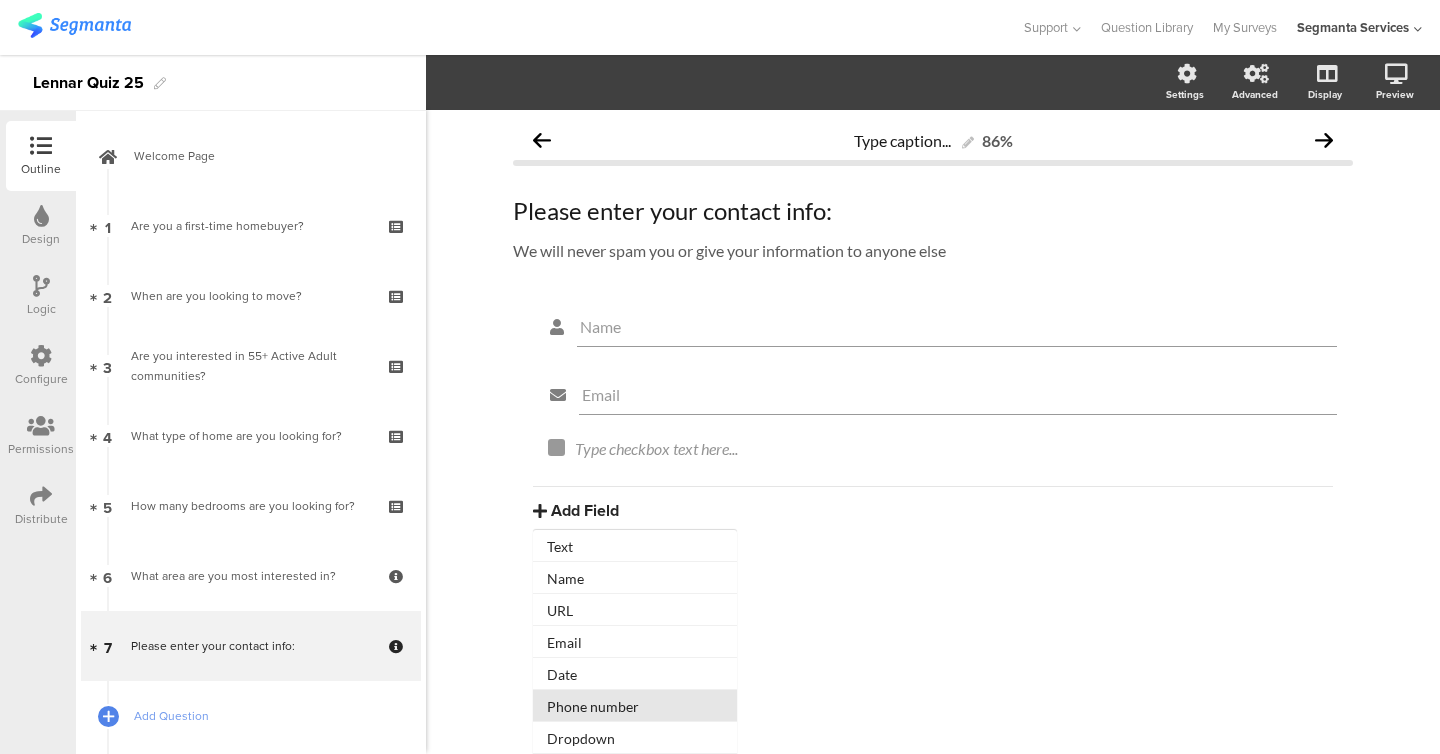 click on "Phone number" 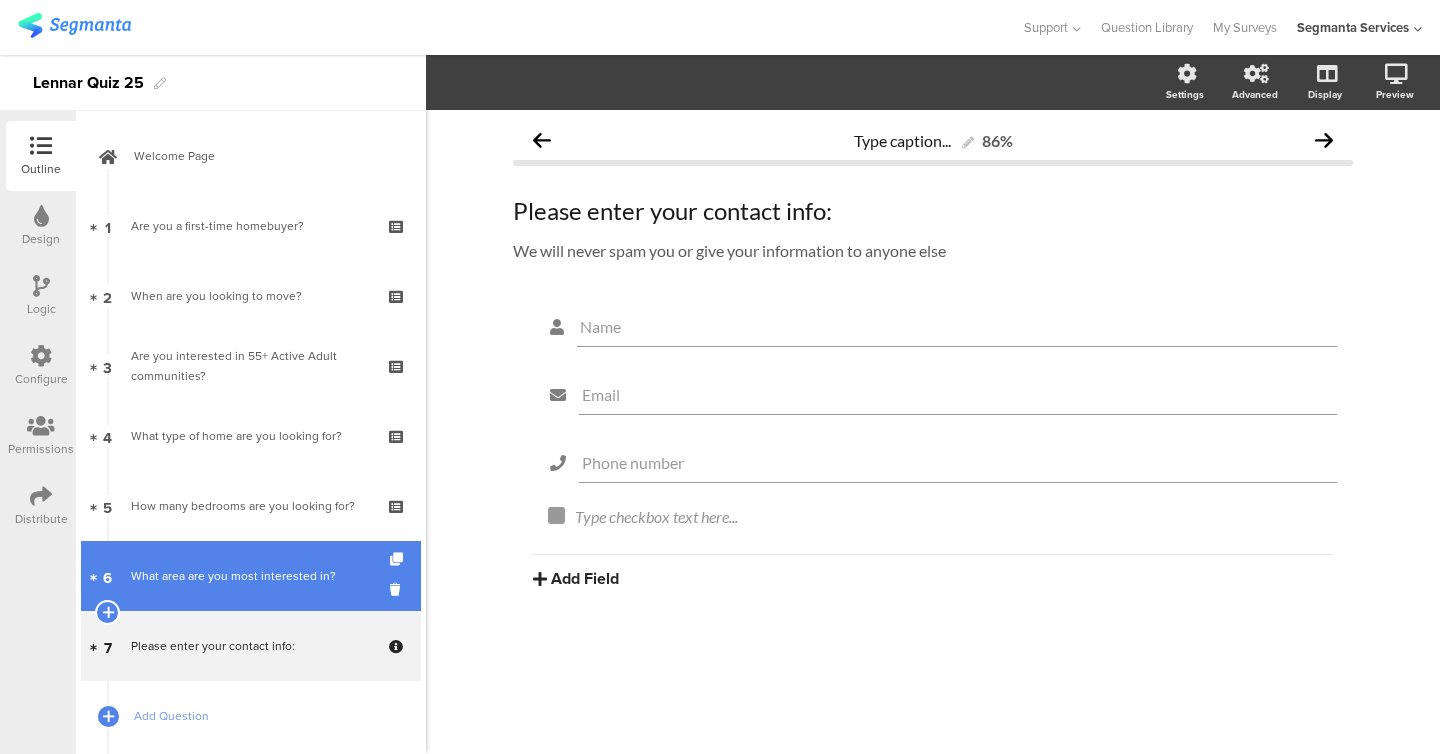 click on "[NUMBER]
What area are you most interested in?" at bounding box center (251, 576) 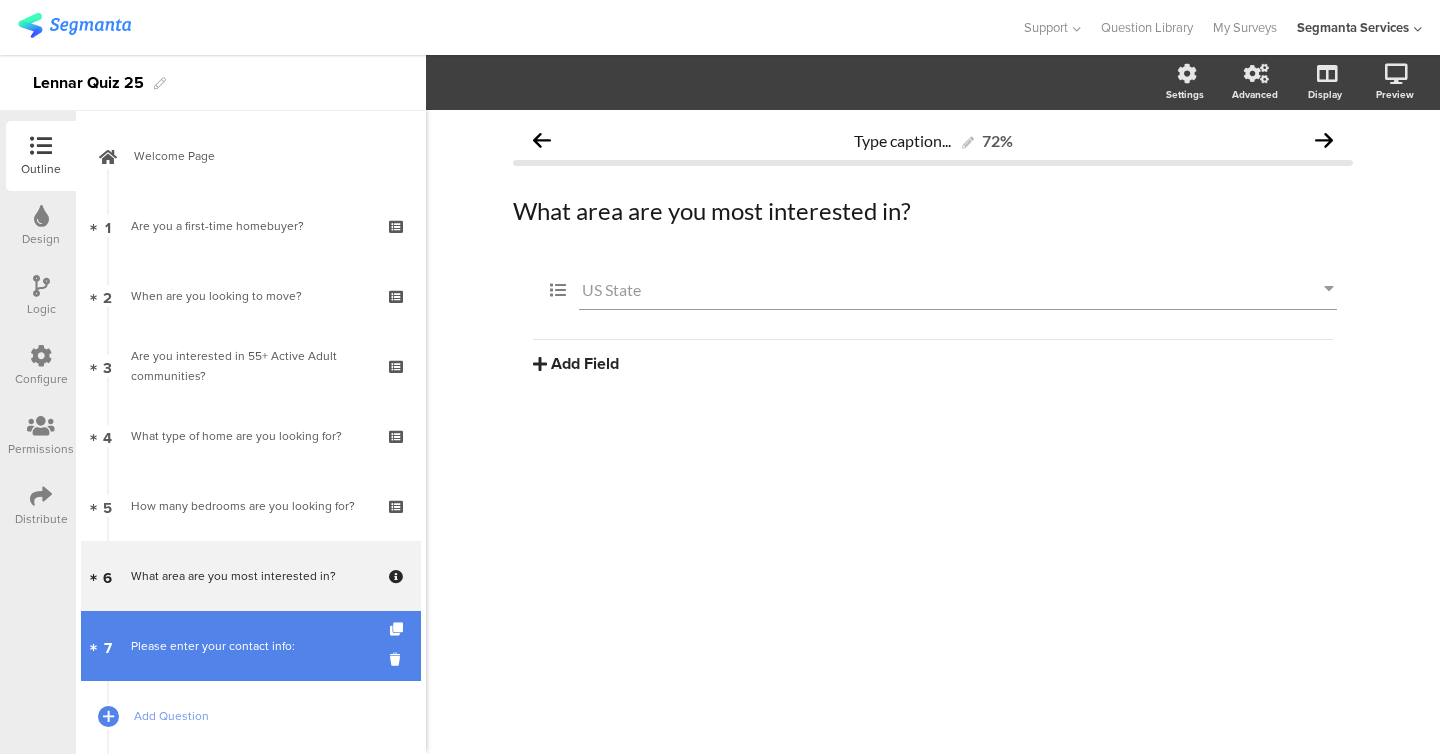 click on "Please enter your contact info:" at bounding box center (250, 646) 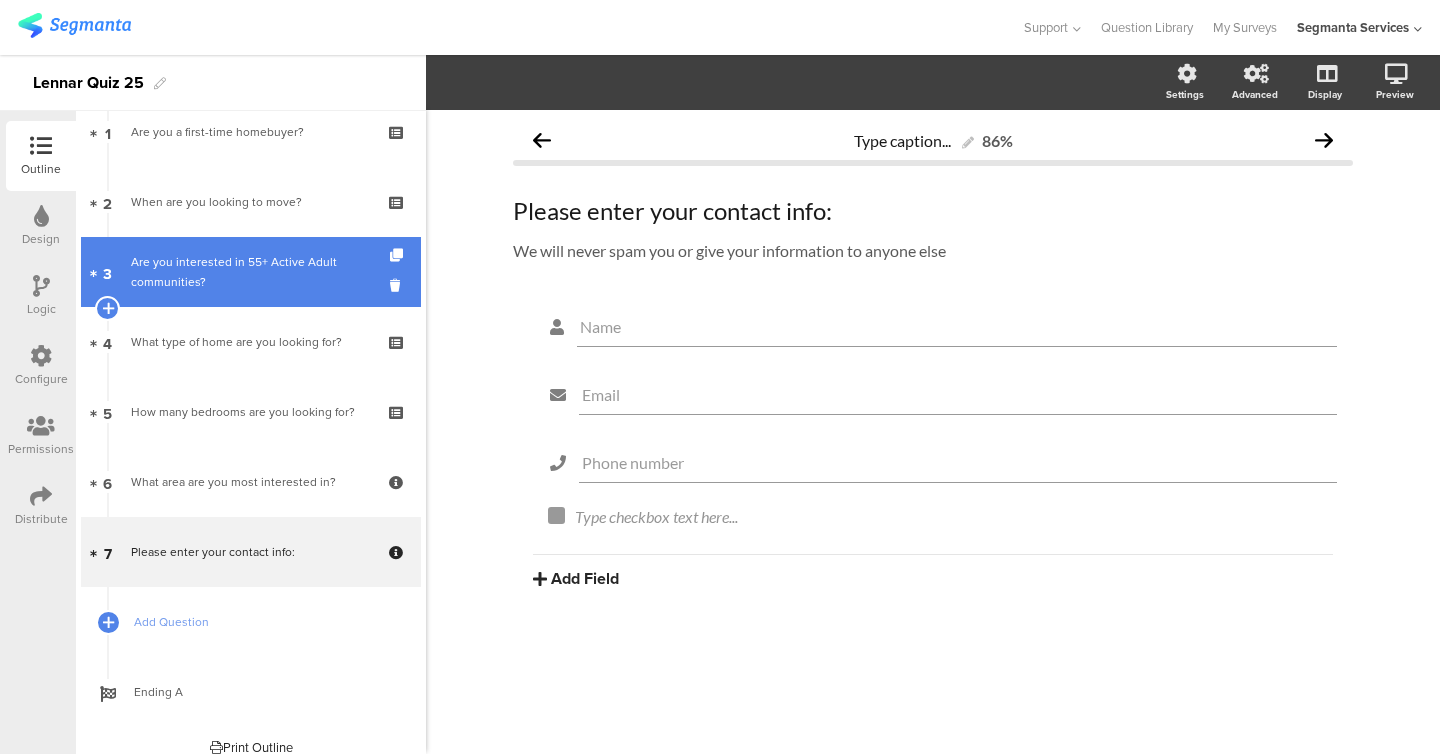 scroll, scrollTop: 112, scrollLeft: 0, axis: vertical 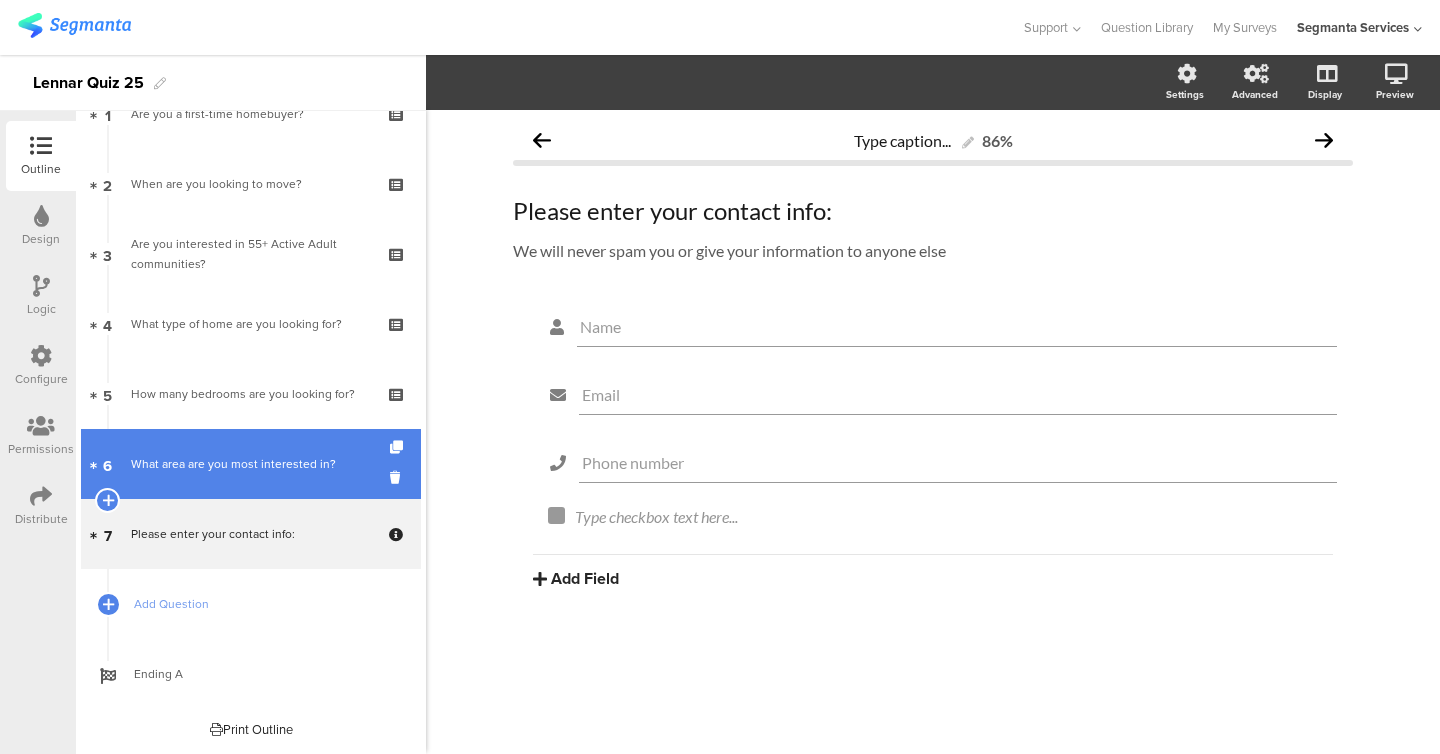 click on "[NUMBER]
What area are you most interested in?" at bounding box center [251, 464] 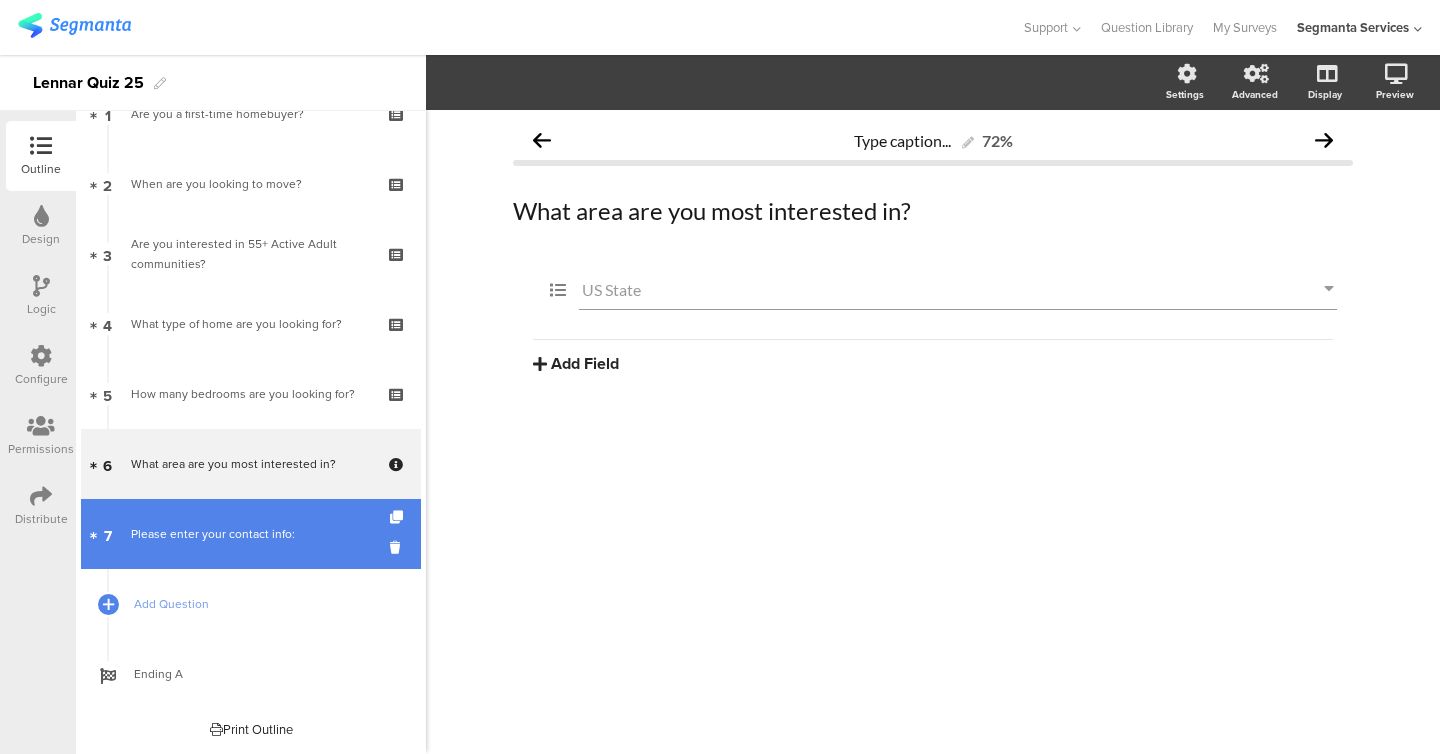 click on "Please enter your contact info:" at bounding box center [250, 534] 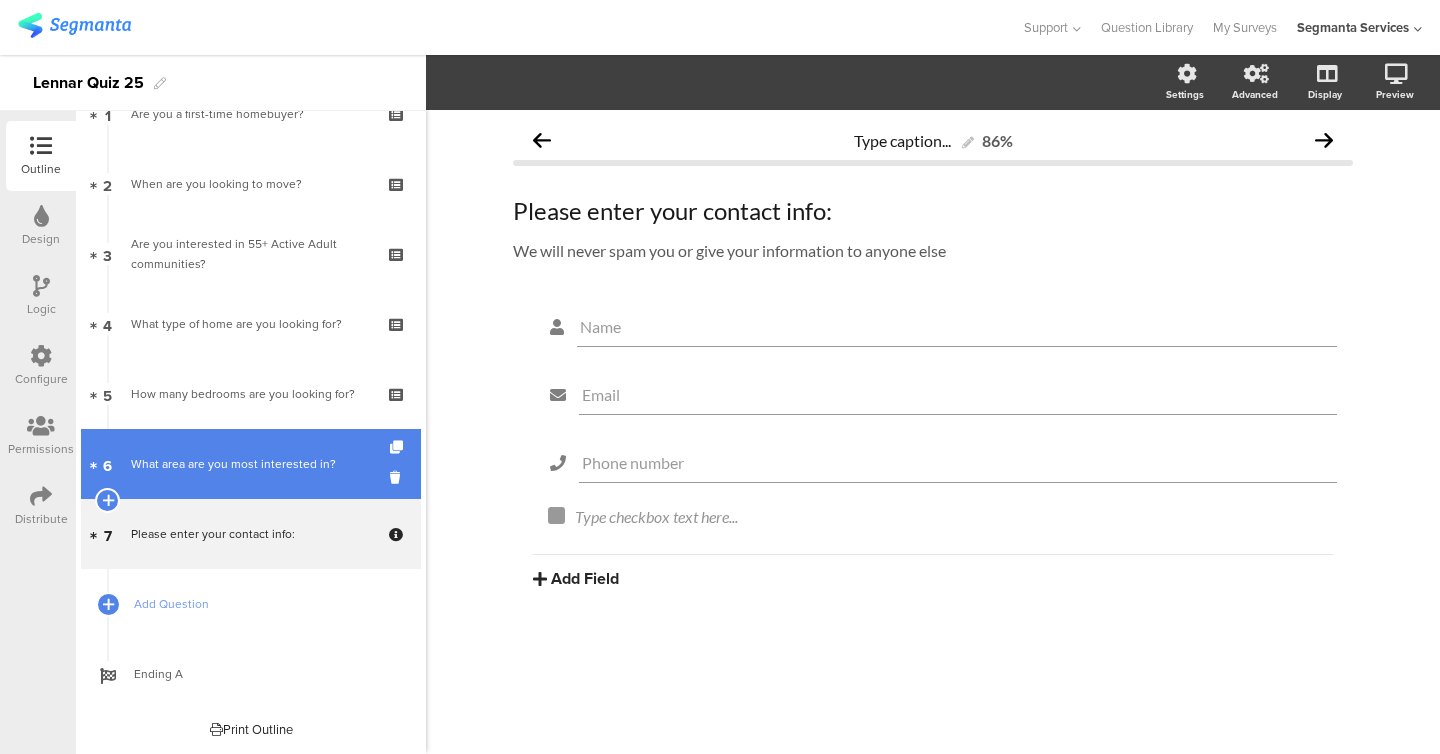 click on "What area are you most interested in?" at bounding box center [250, 464] 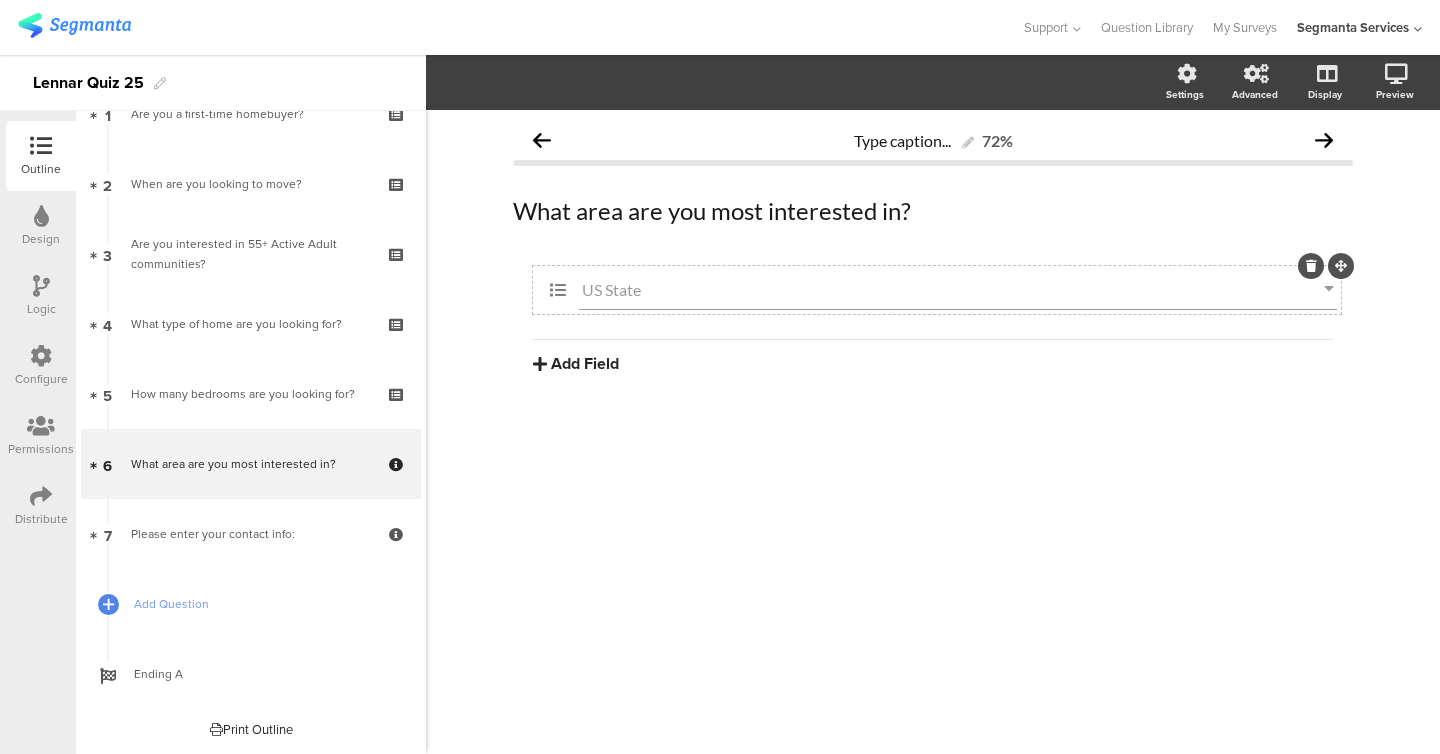 click on "US State" 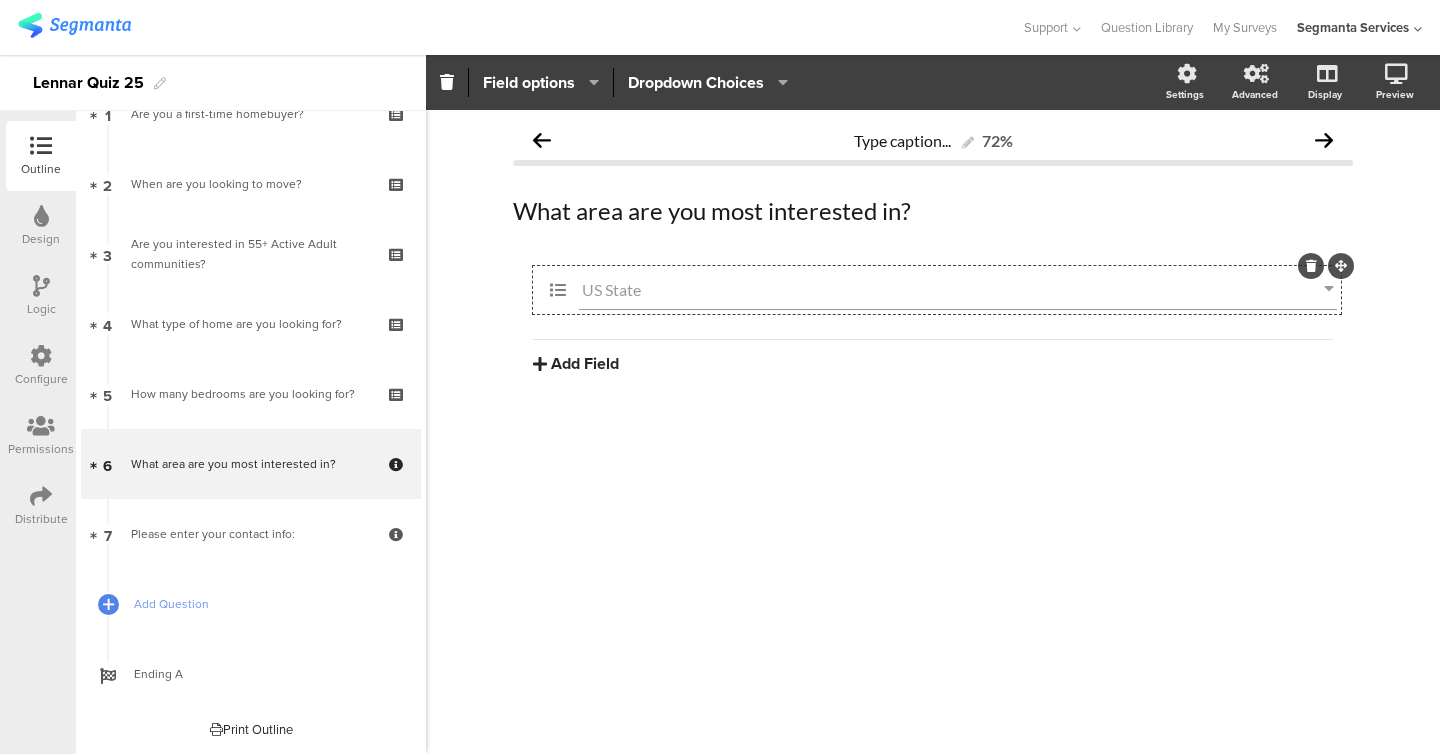 click on "US State" 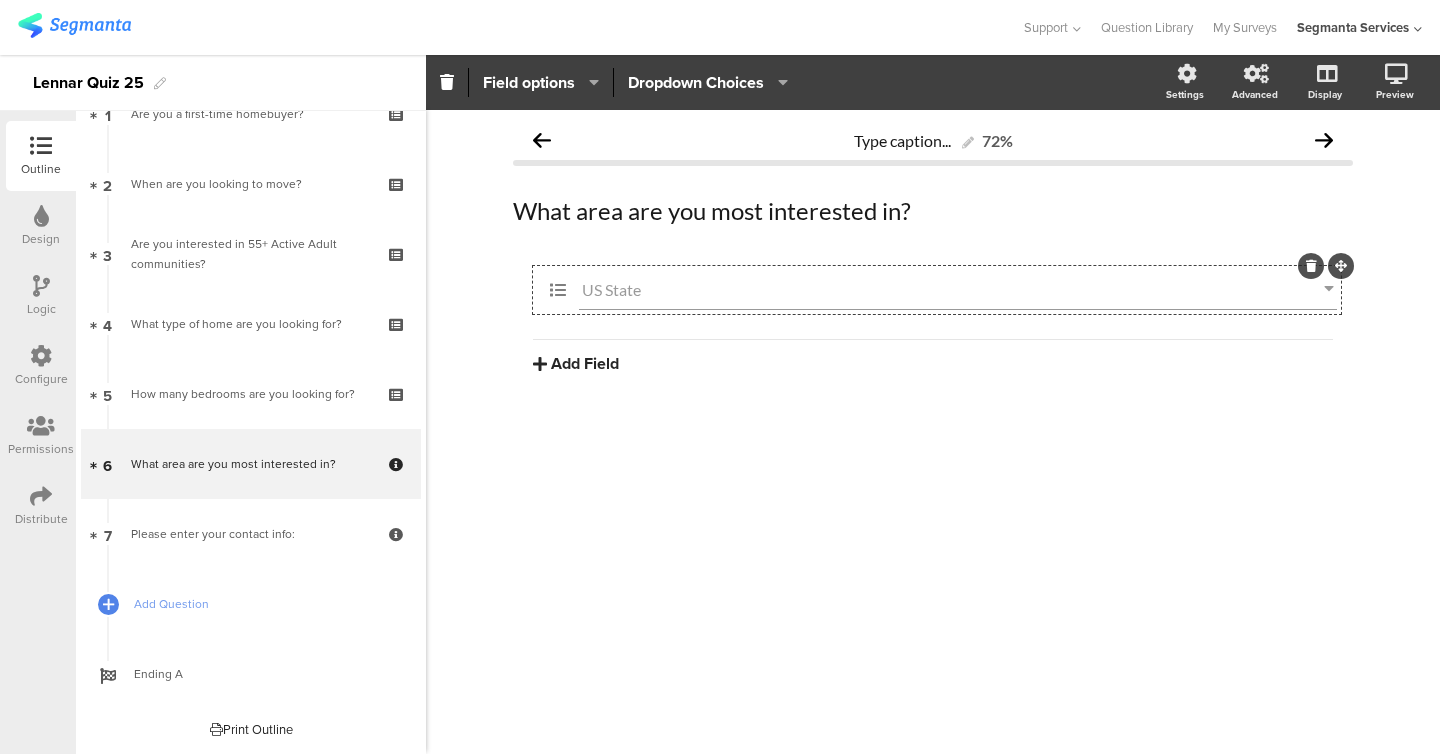 click 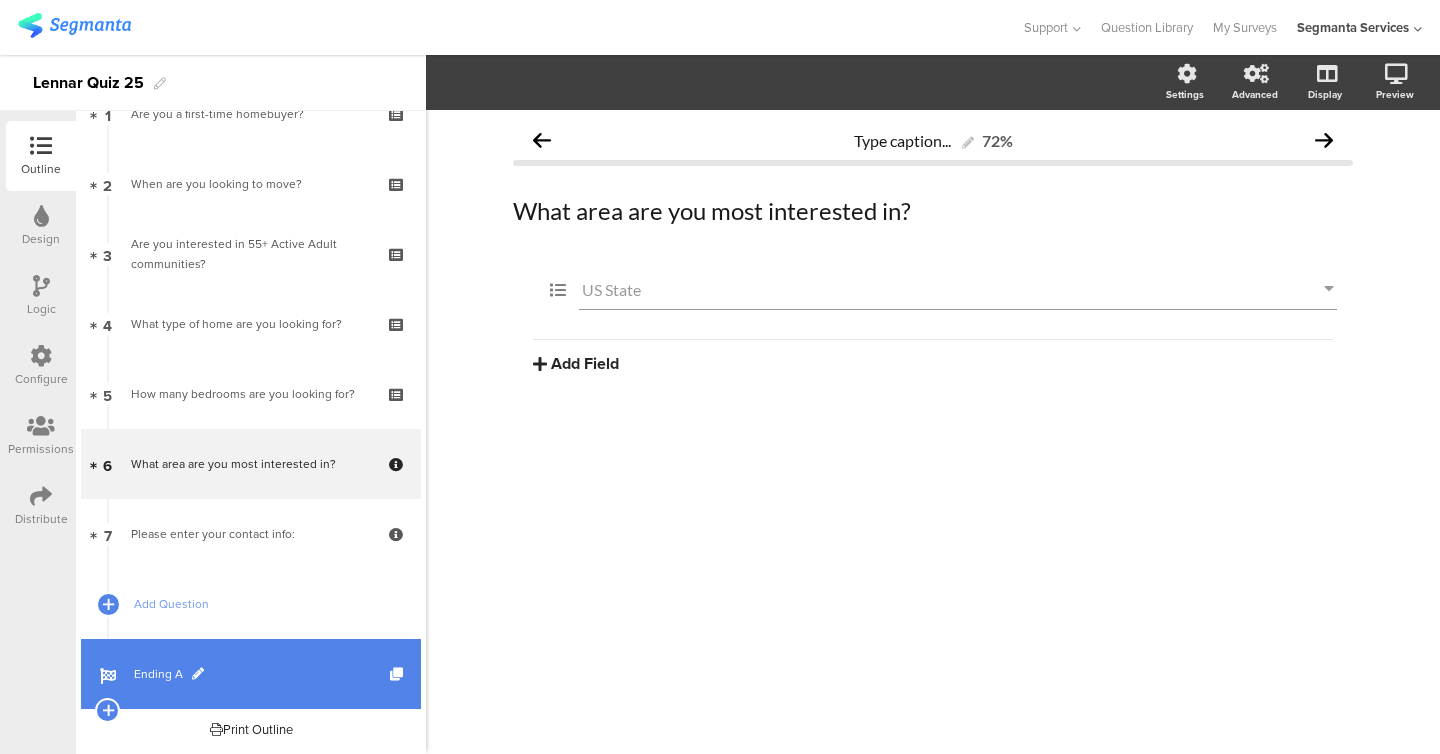 scroll, scrollTop: 0, scrollLeft: 0, axis: both 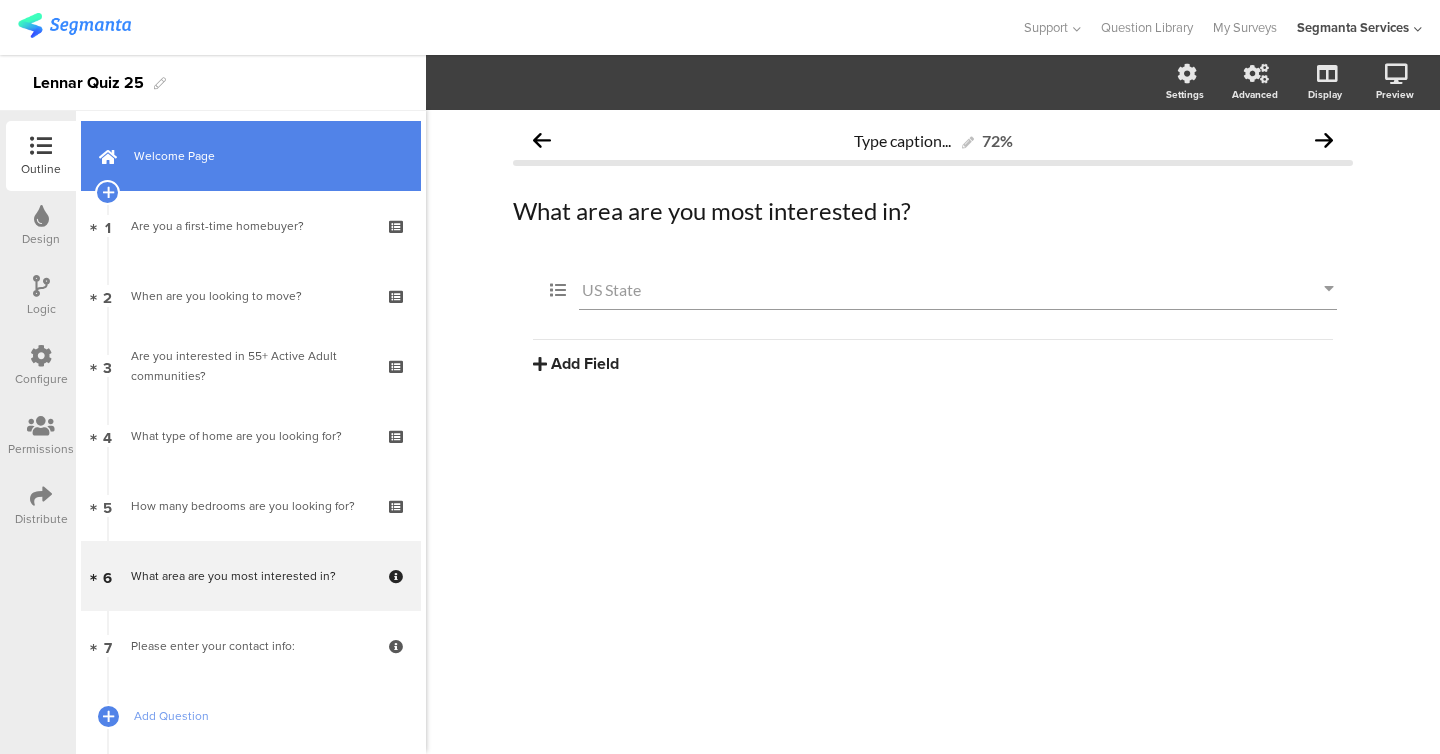 click on "Welcome Page" at bounding box center [251, 156] 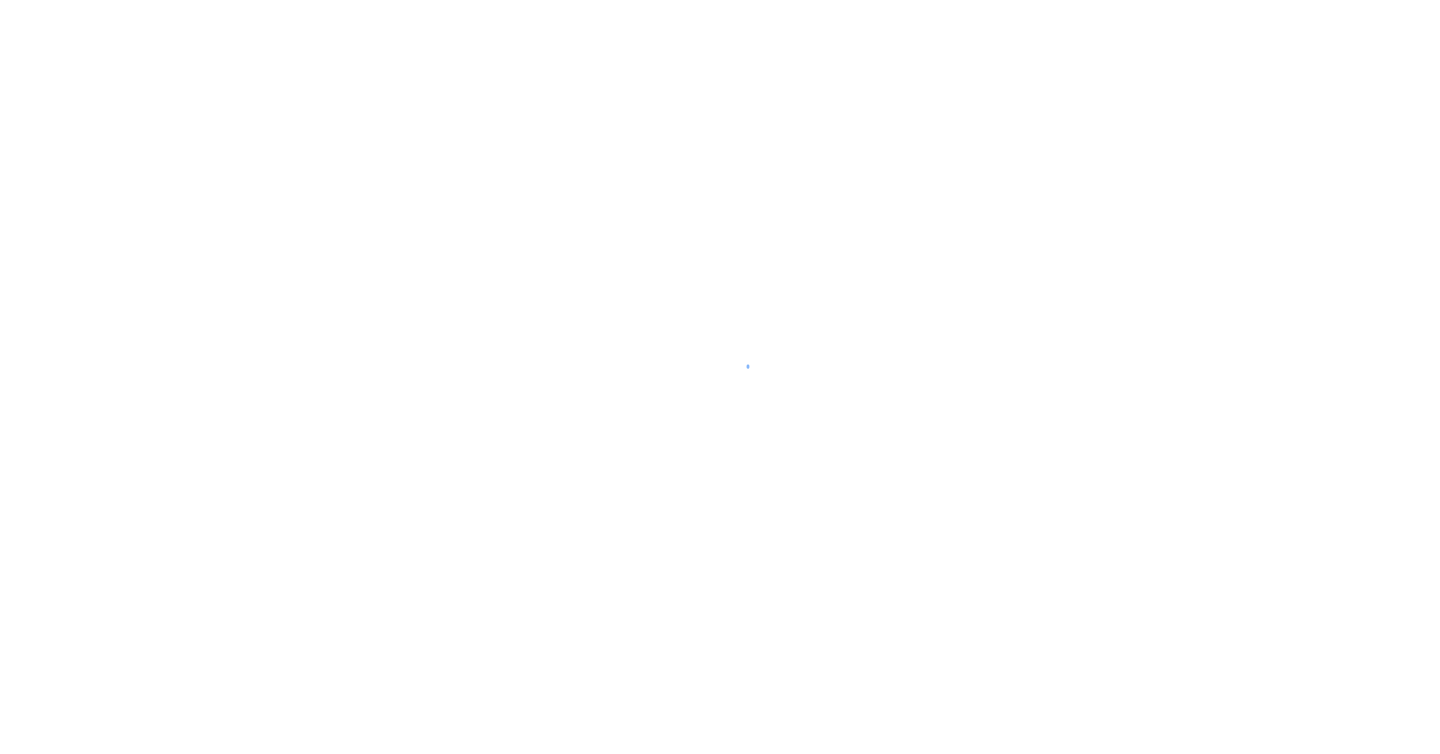 scroll, scrollTop: 0, scrollLeft: 0, axis: both 